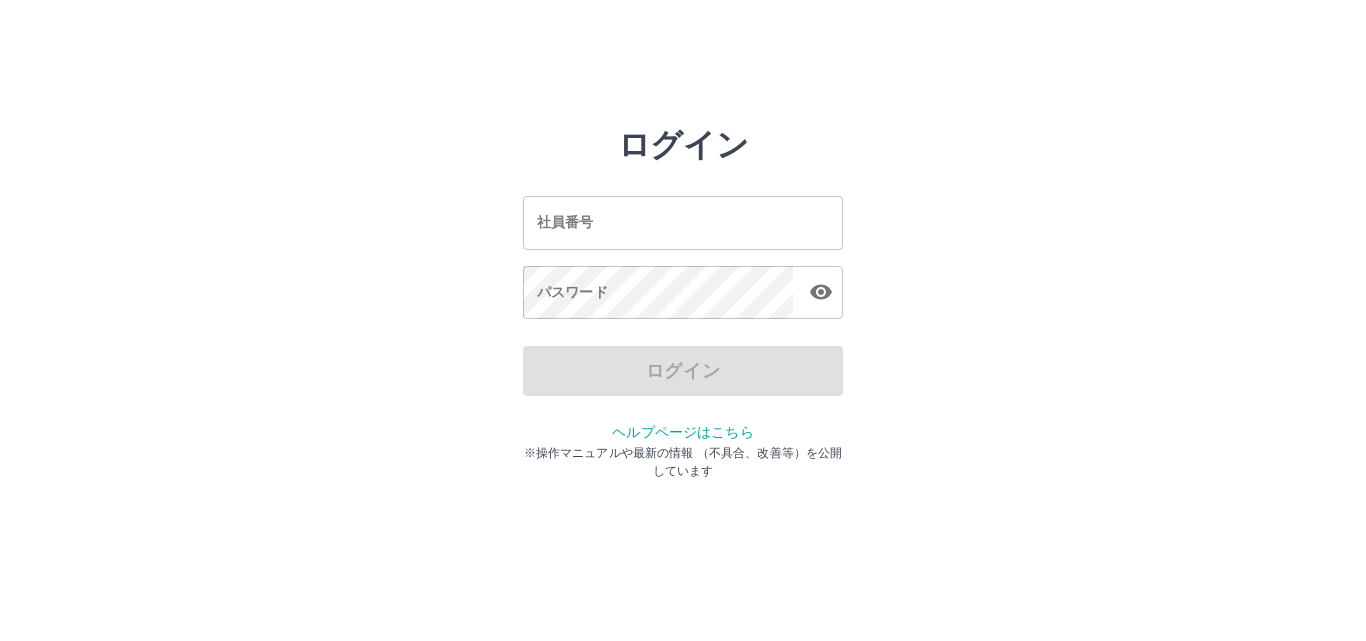 scroll, scrollTop: 0, scrollLeft: 0, axis: both 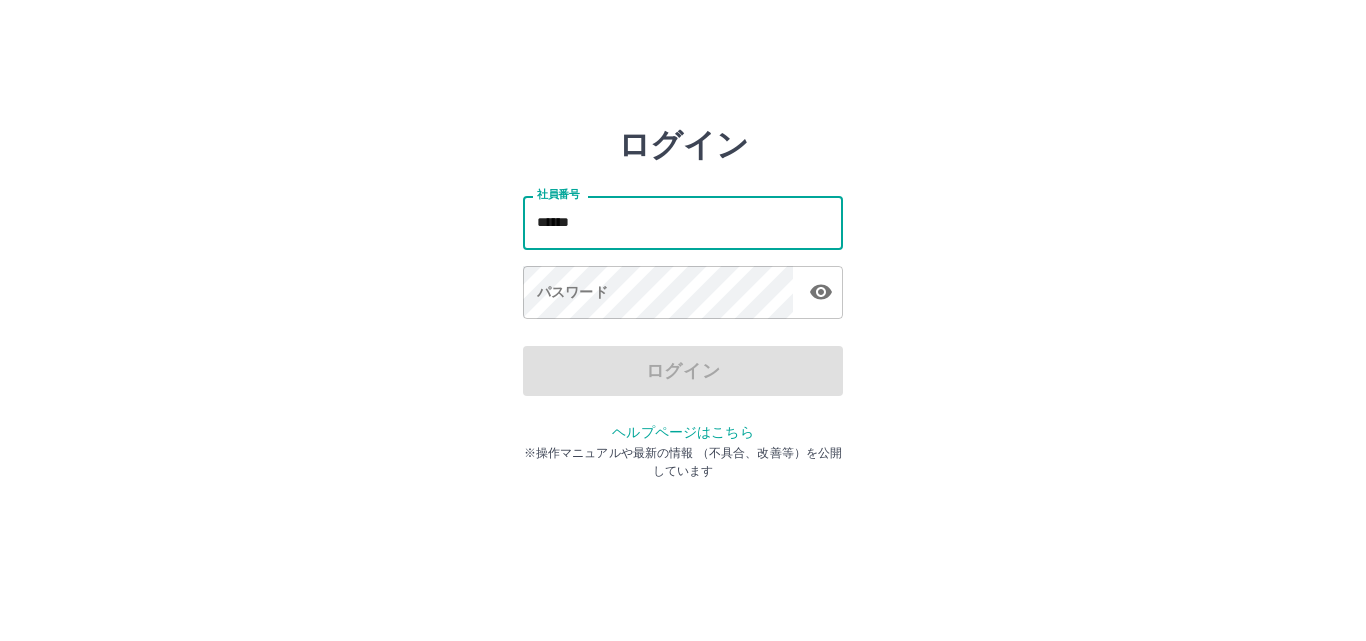 type on "*******" 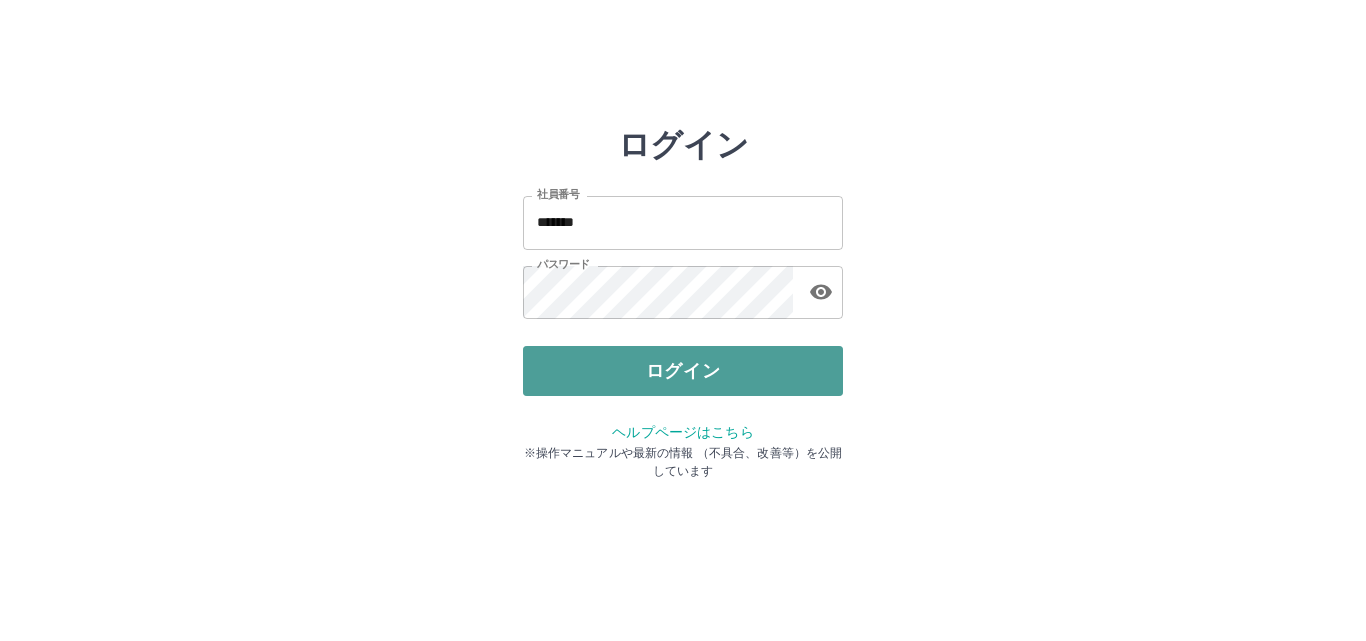 click on "ログイン" at bounding box center (683, 371) 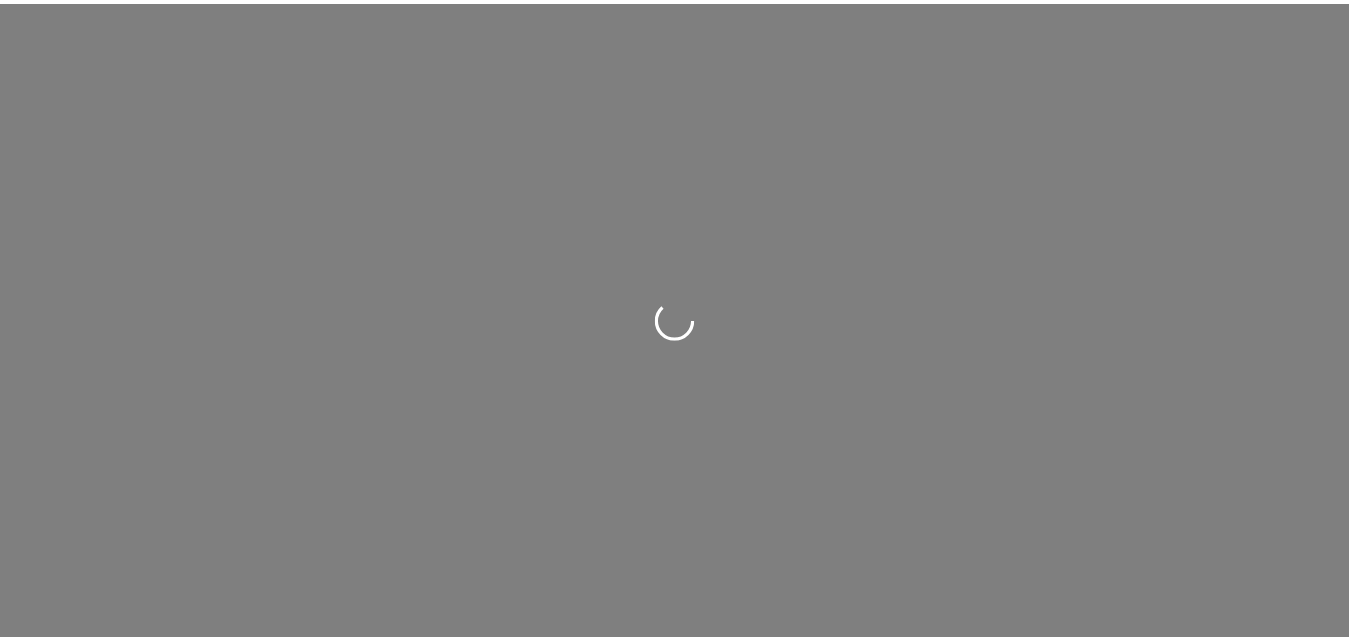 scroll, scrollTop: 0, scrollLeft: 0, axis: both 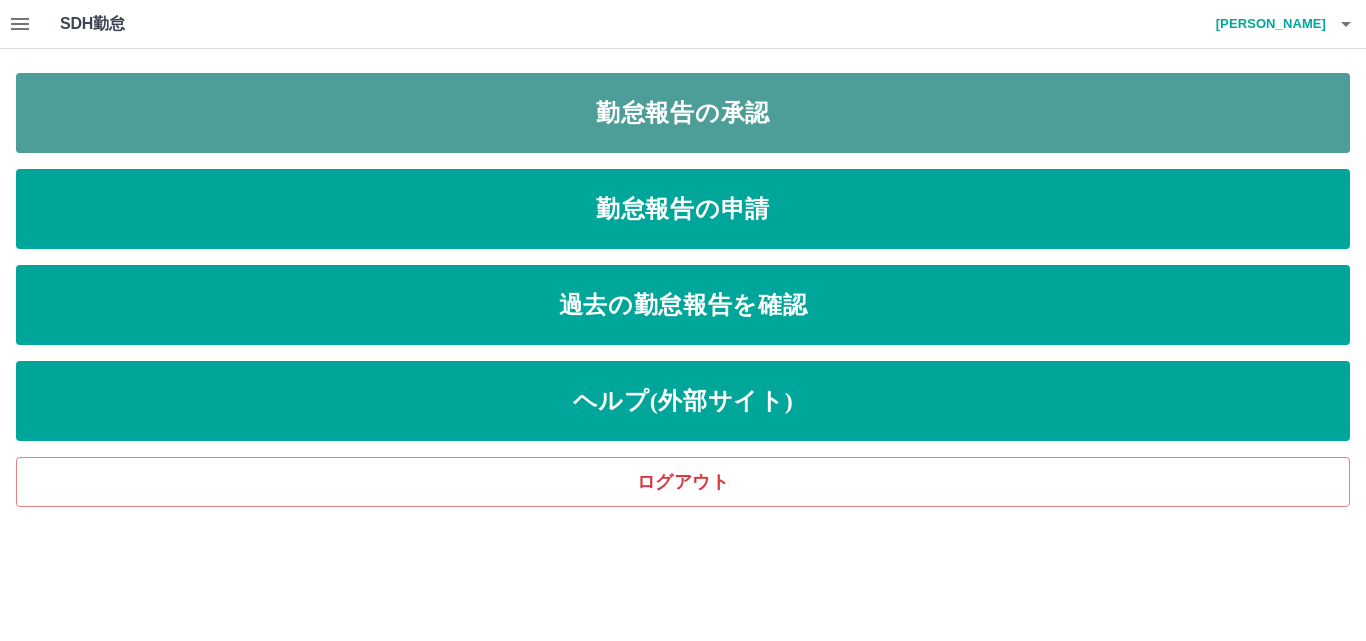 click on "勤怠報告の承認" at bounding box center [683, 113] 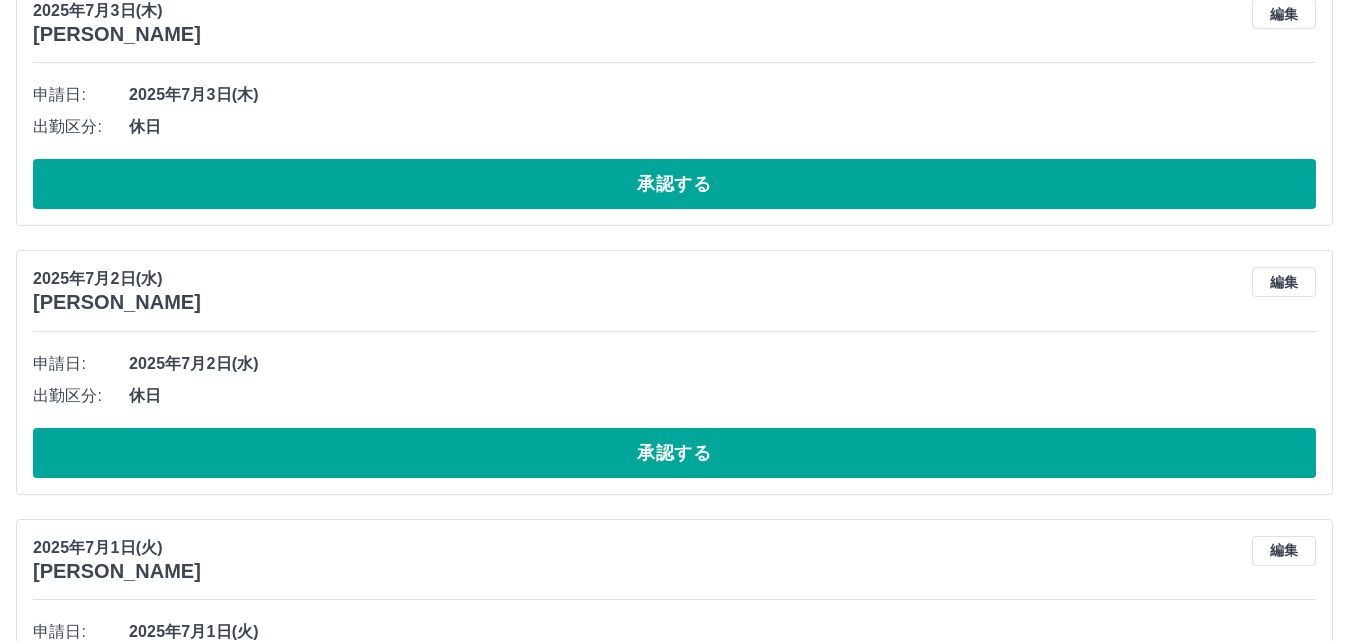 scroll, scrollTop: 4813, scrollLeft: 0, axis: vertical 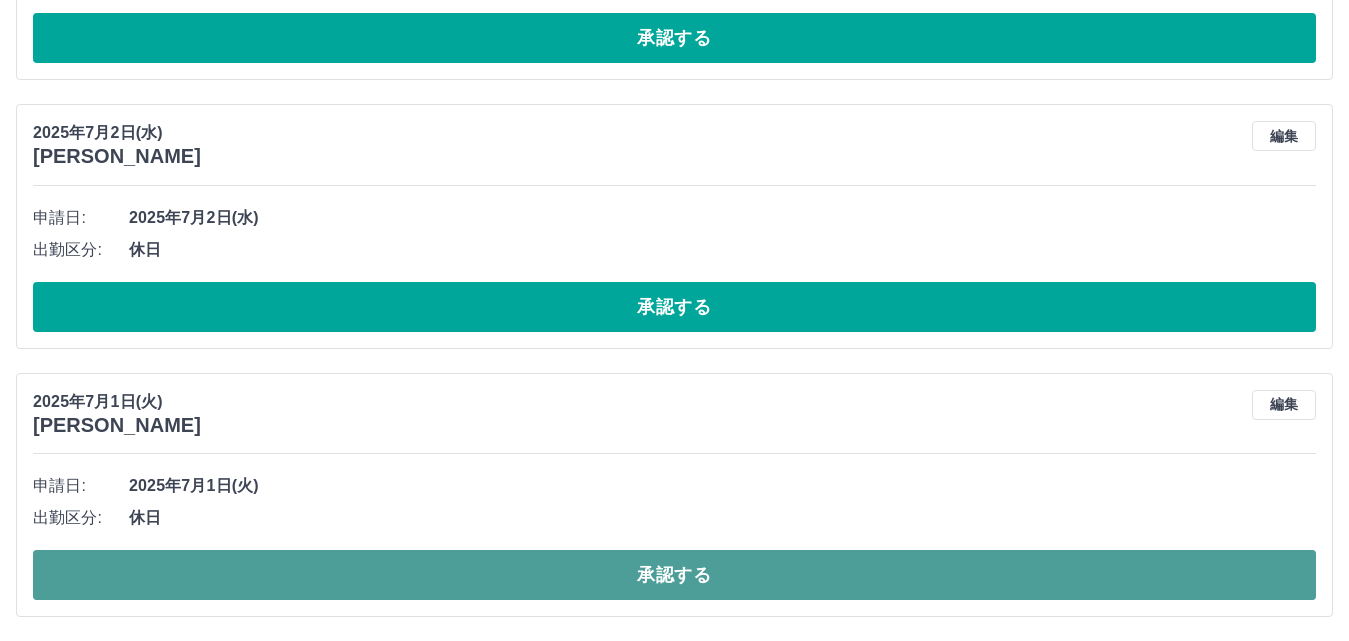 click on "承認する" at bounding box center [674, 575] 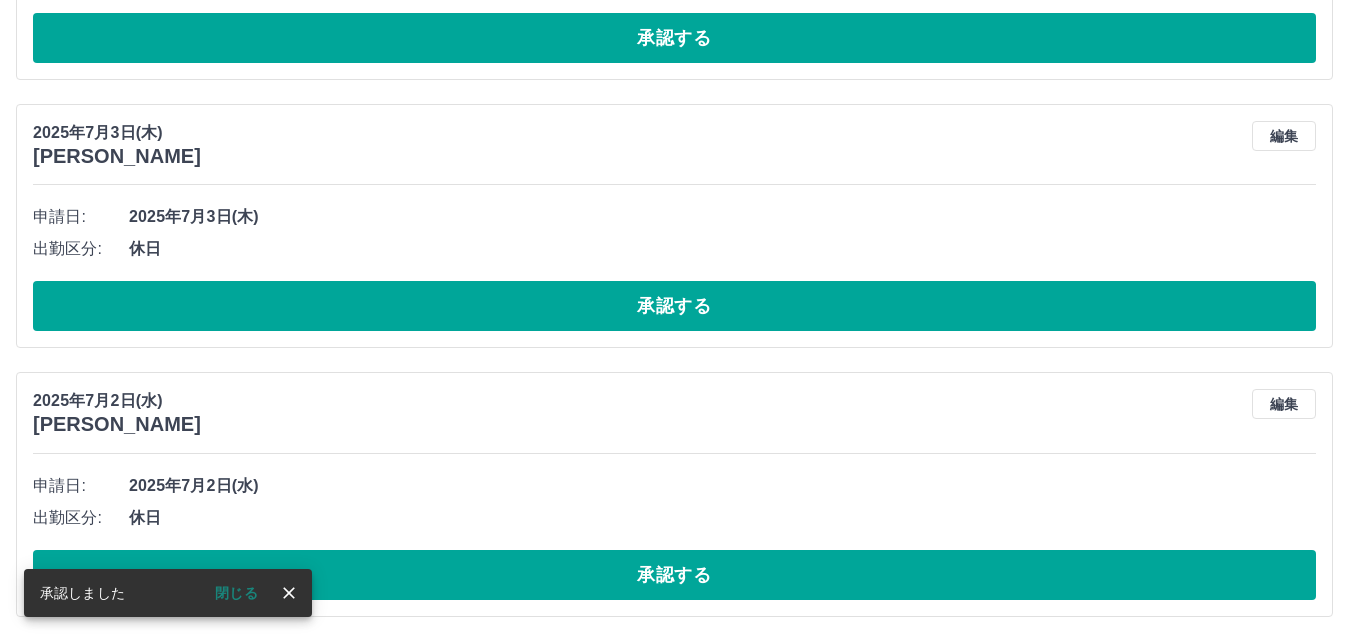 scroll, scrollTop: 4545, scrollLeft: 0, axis: vertical 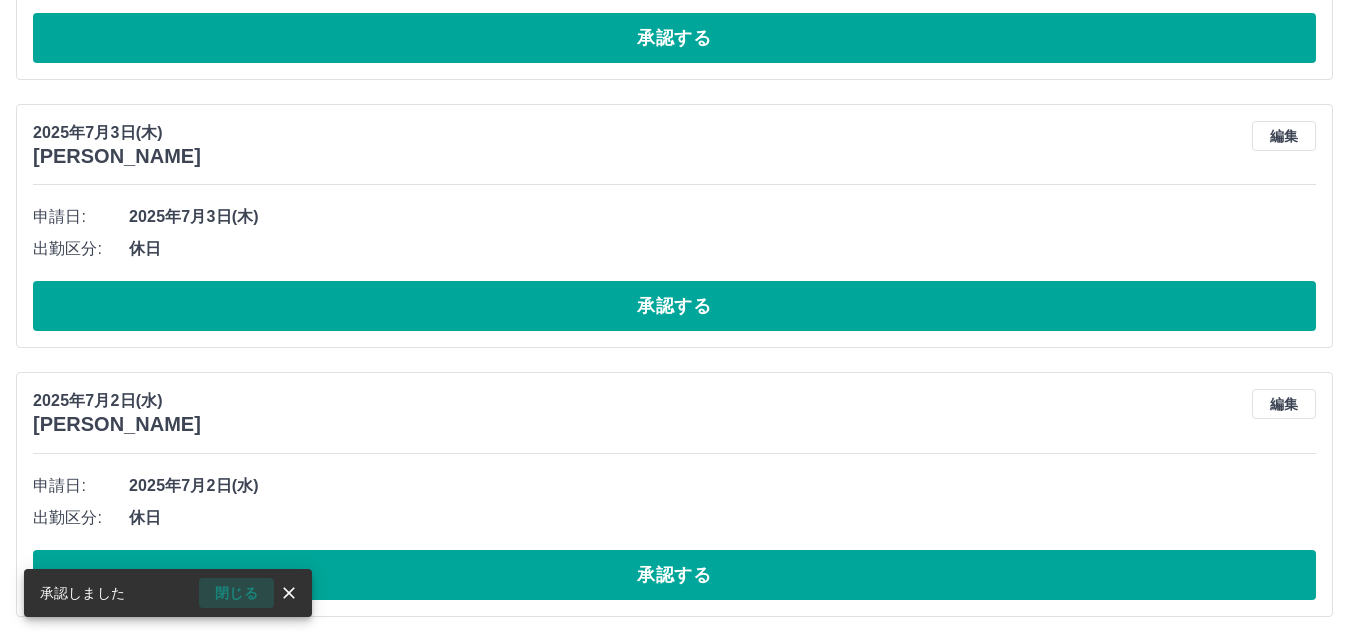 click on "閉じる" at bounding box center (236, 593) 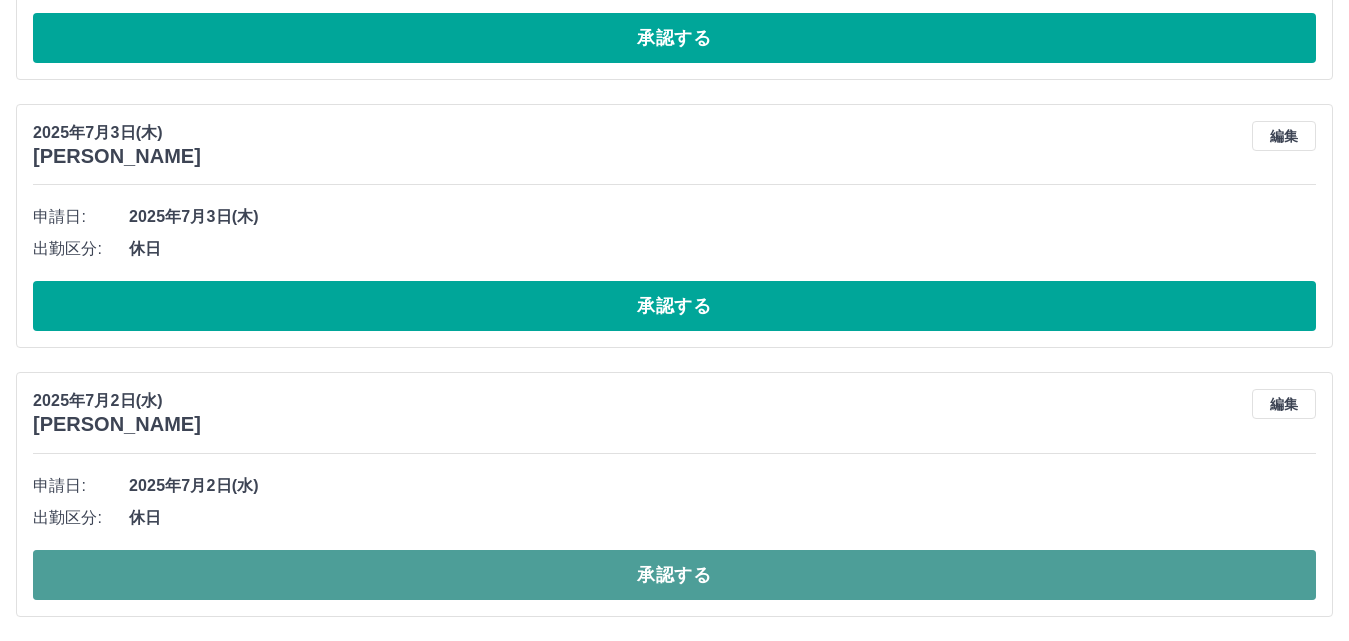 click on "承認する" at bounding box center [674, 575] 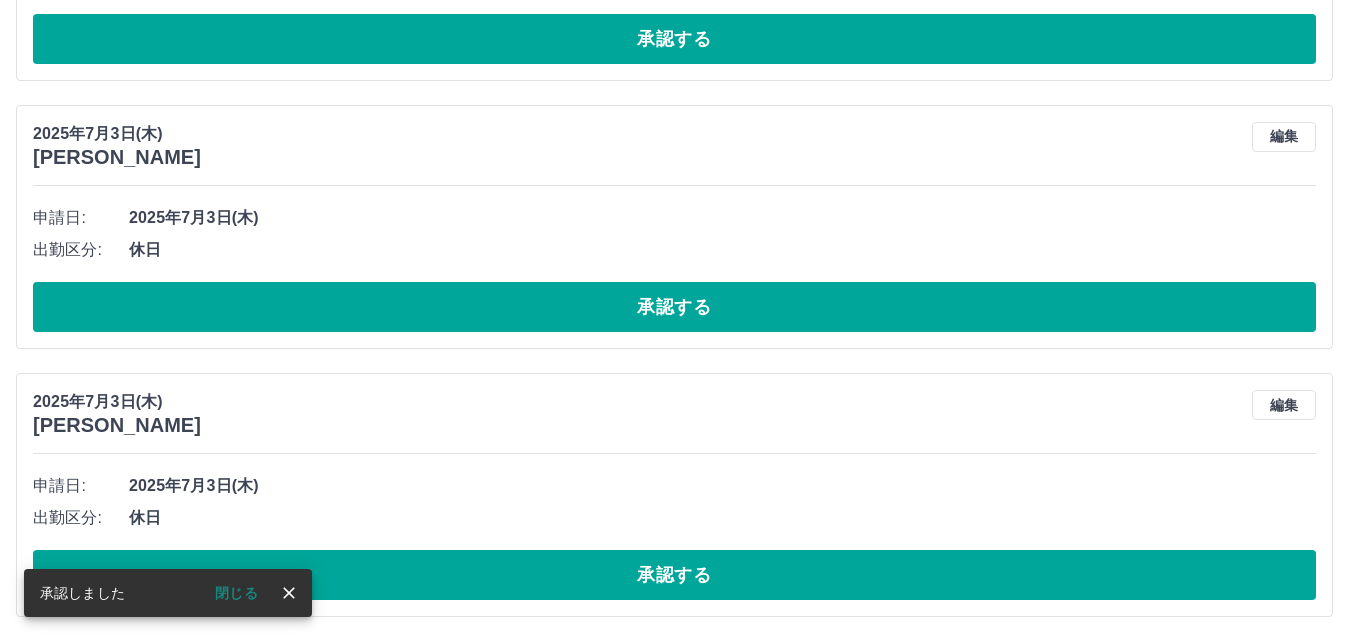 scroll, scrollTop: 4276, scrollLeft: 0, axis: vertical 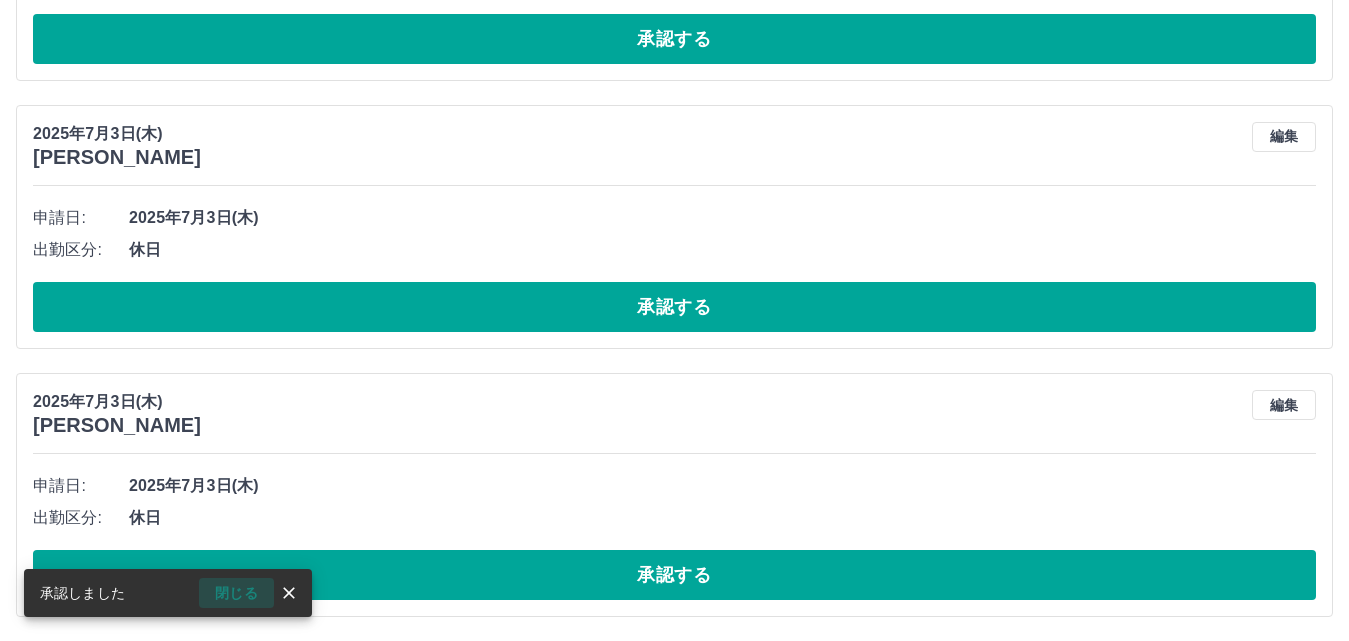 click on "閉じる" at bounding box center (236, 593) 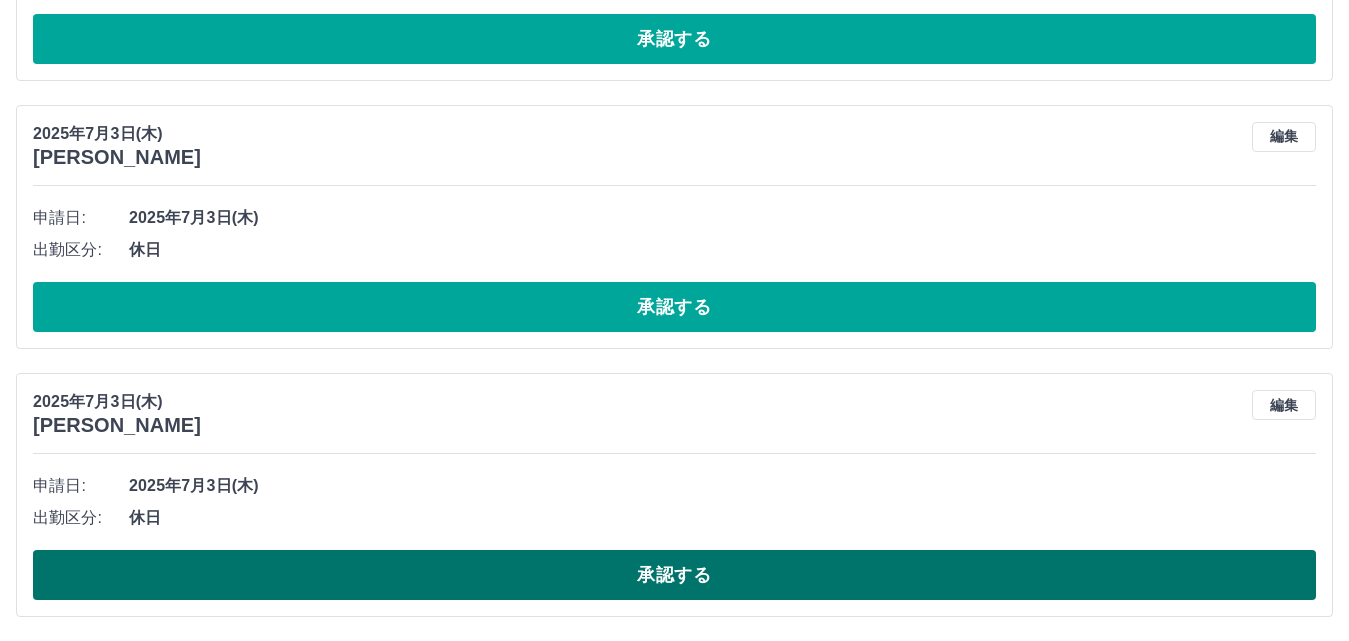 click on "承認する" at bounding box center [674, 575] 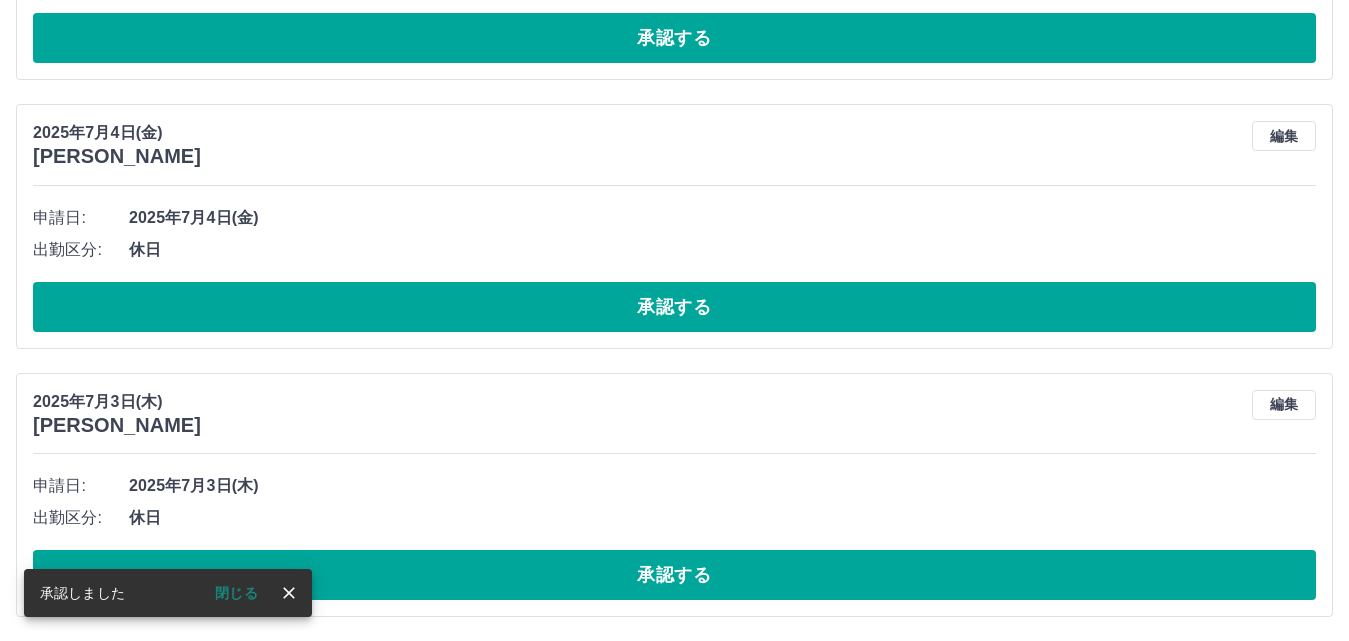 scroll, scrollTop: 4008, scrollLeft: 0, axis: vertical 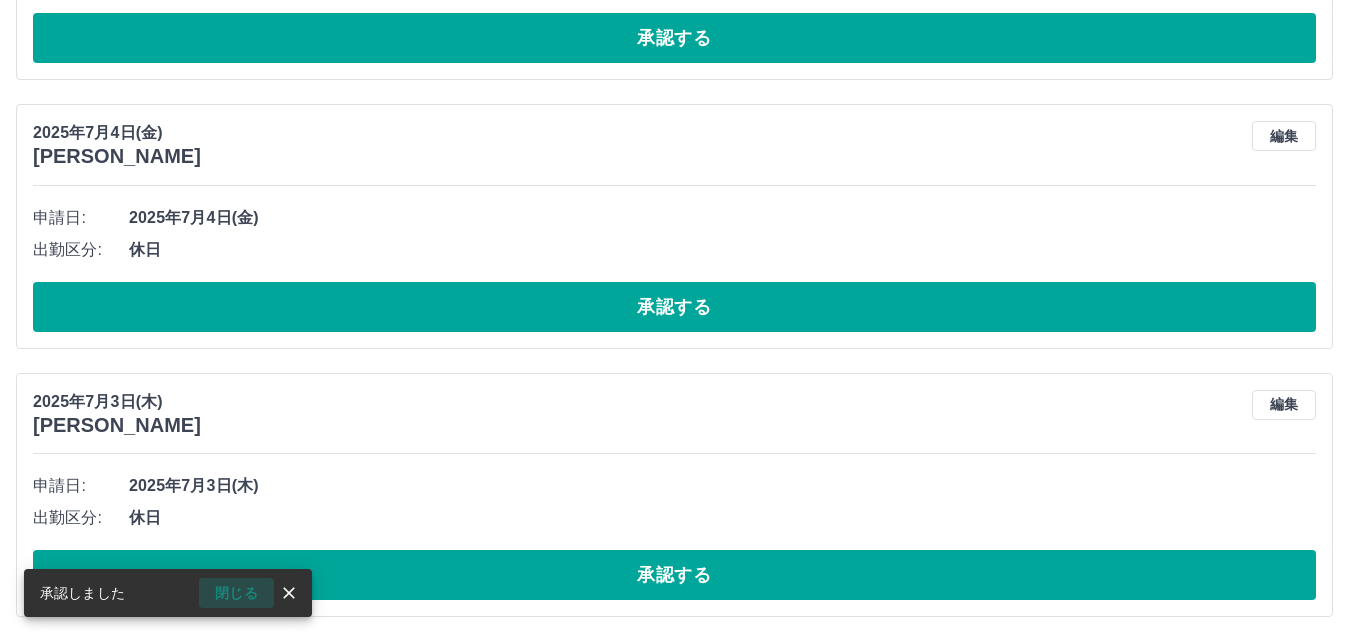 click on "閉じる" at bounding box center (236, 593) 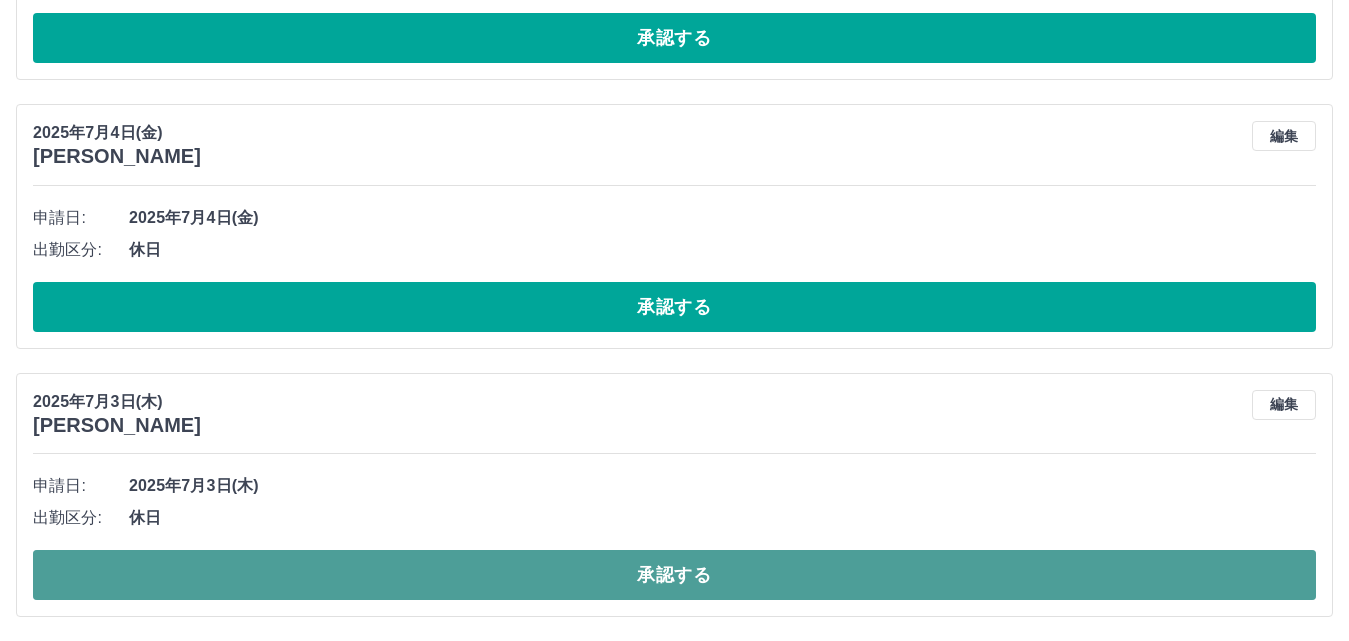 click on "承認する" at bounding box center [674, 575] 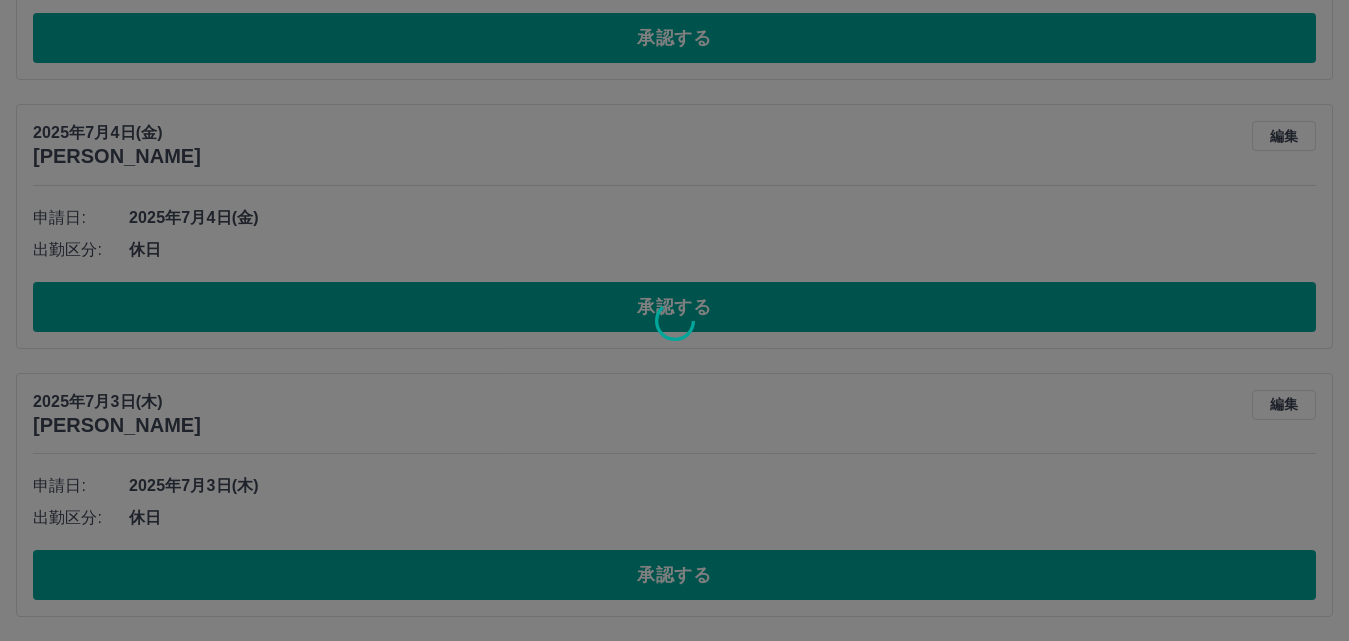 scroll, scrollTop: 3740, scrollLeft: 0, axis: vertical 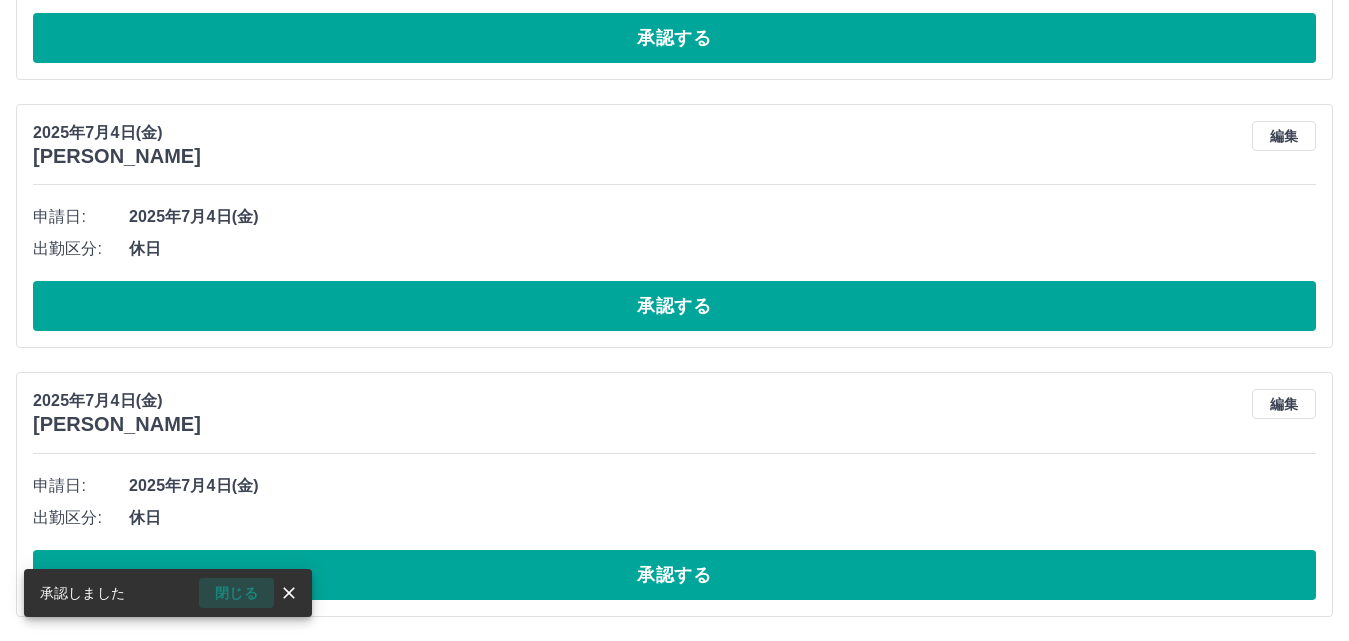 drag, startPoint x: 218, startPoint y: 597, endPoint x: 228, endPoint y: 586, distance: 14.866069 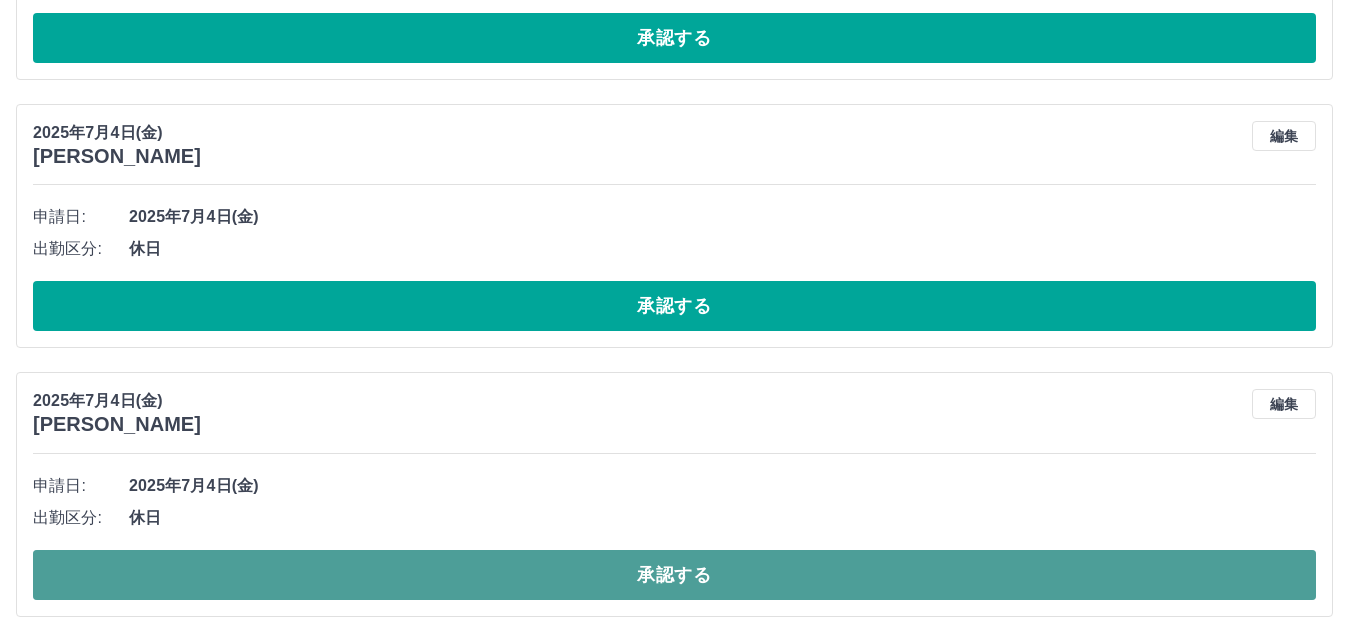 click on "承認する" at bounding box center (674, 575) 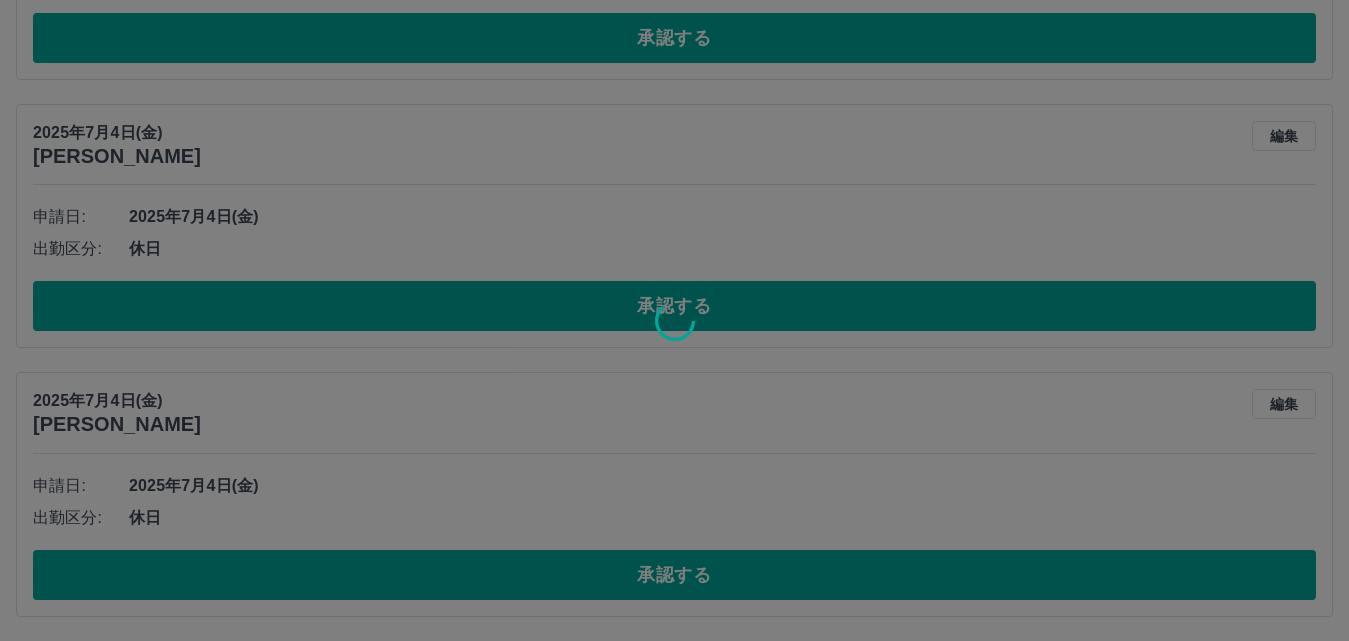 scroll, scrollTop: 3471, scrollLeft: 0, axis: vertical 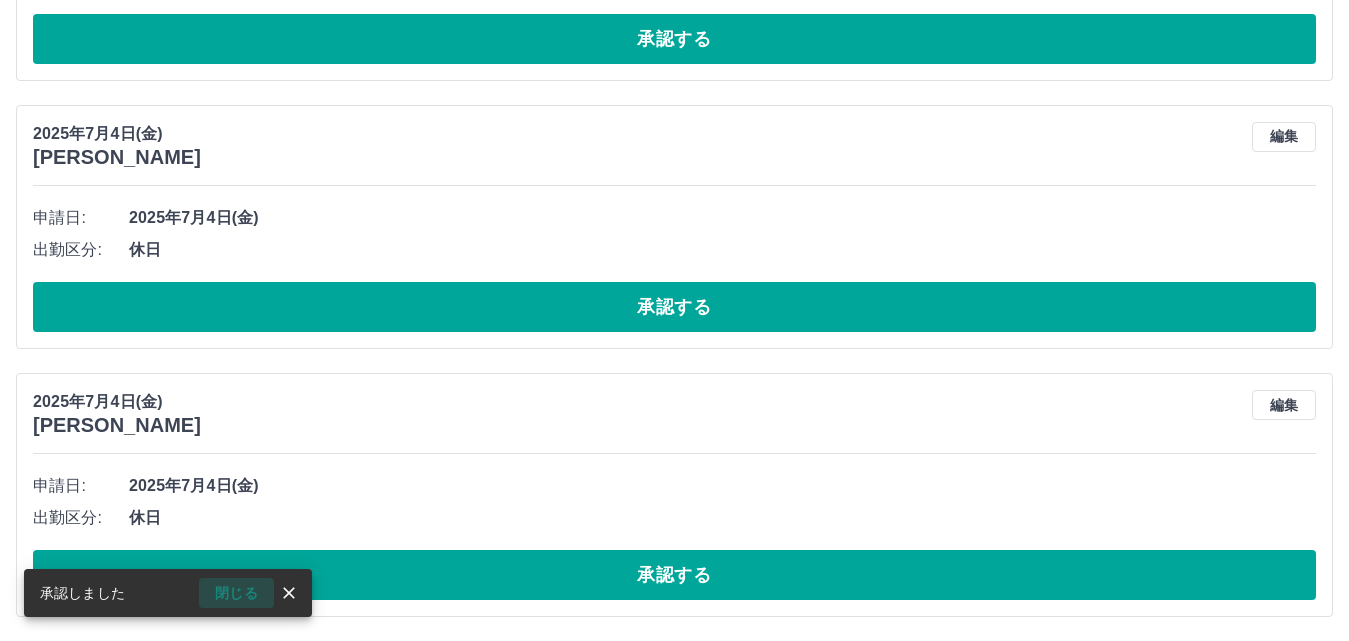 click on "閉じる" at bounding box center [236, 593] 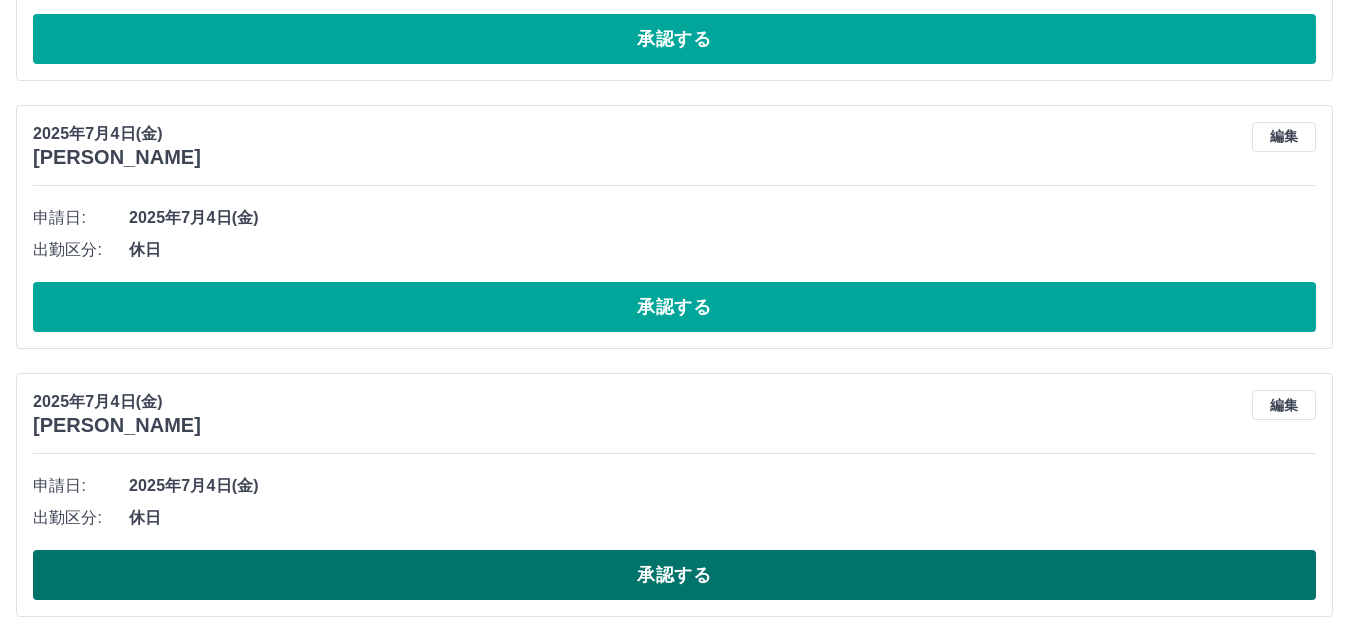 click on "承認する" at bounding box center (674, 575) 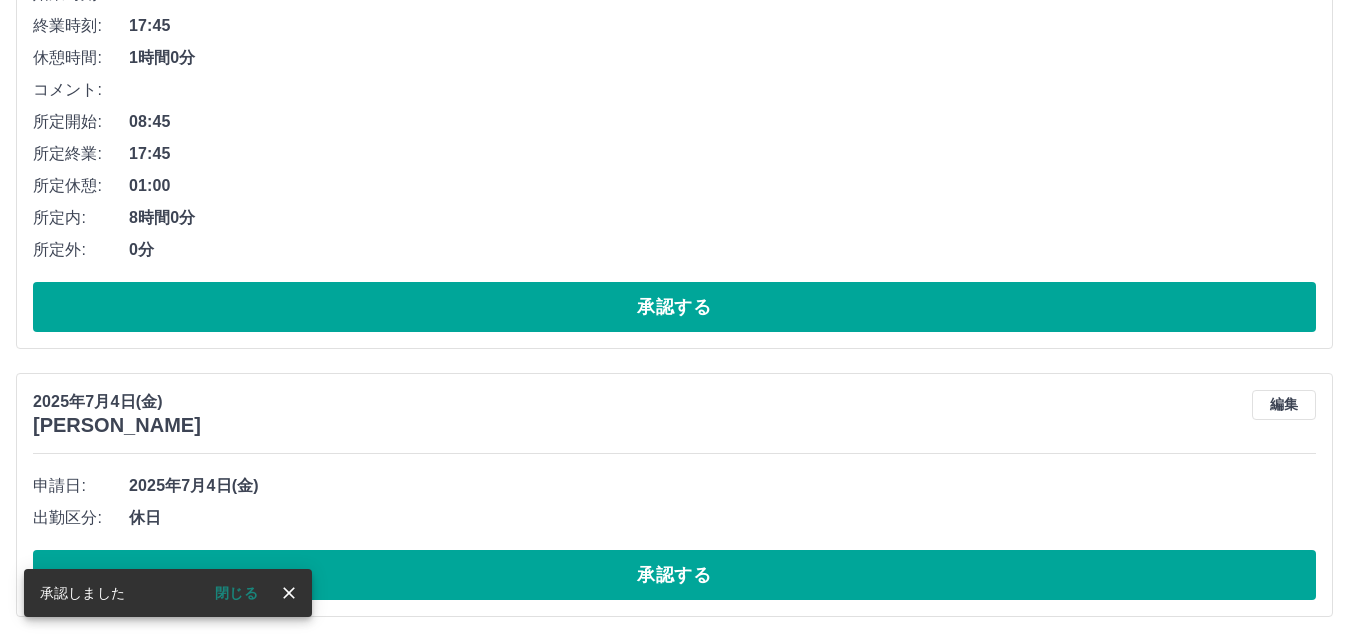 scroll, scrollTop: 3203, scrollLeft: 0, axis: vertical 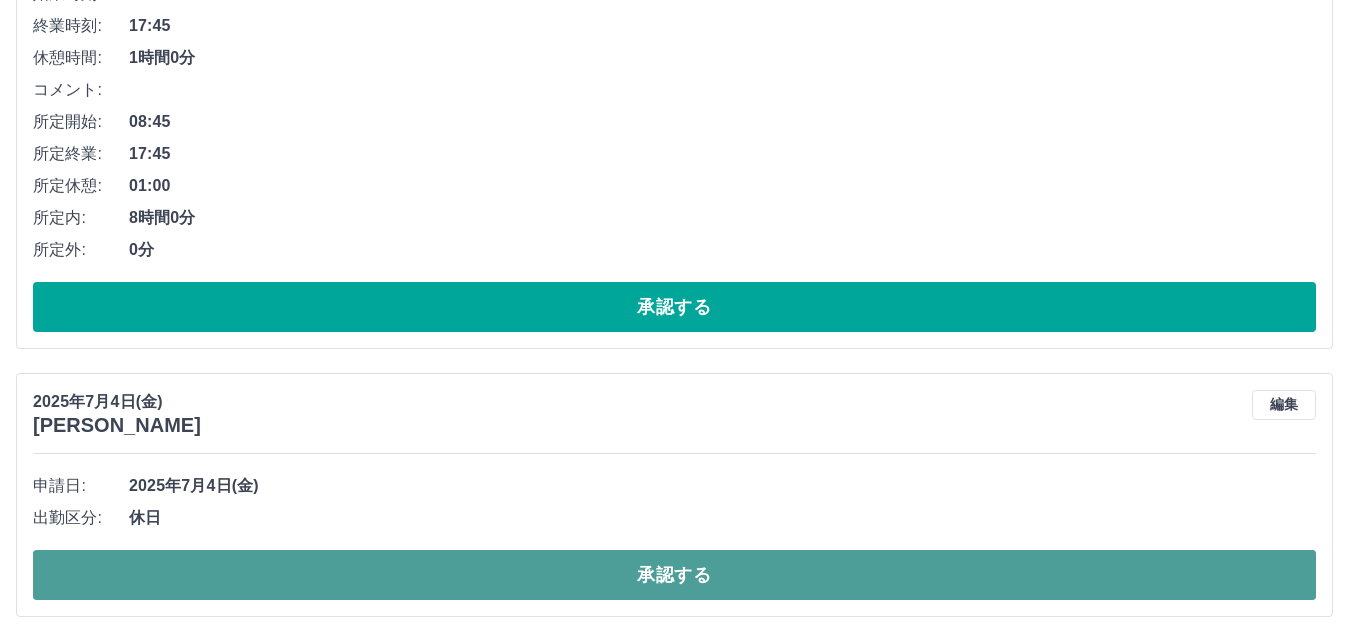 click on "承認する" at bounding box center [674, 575] 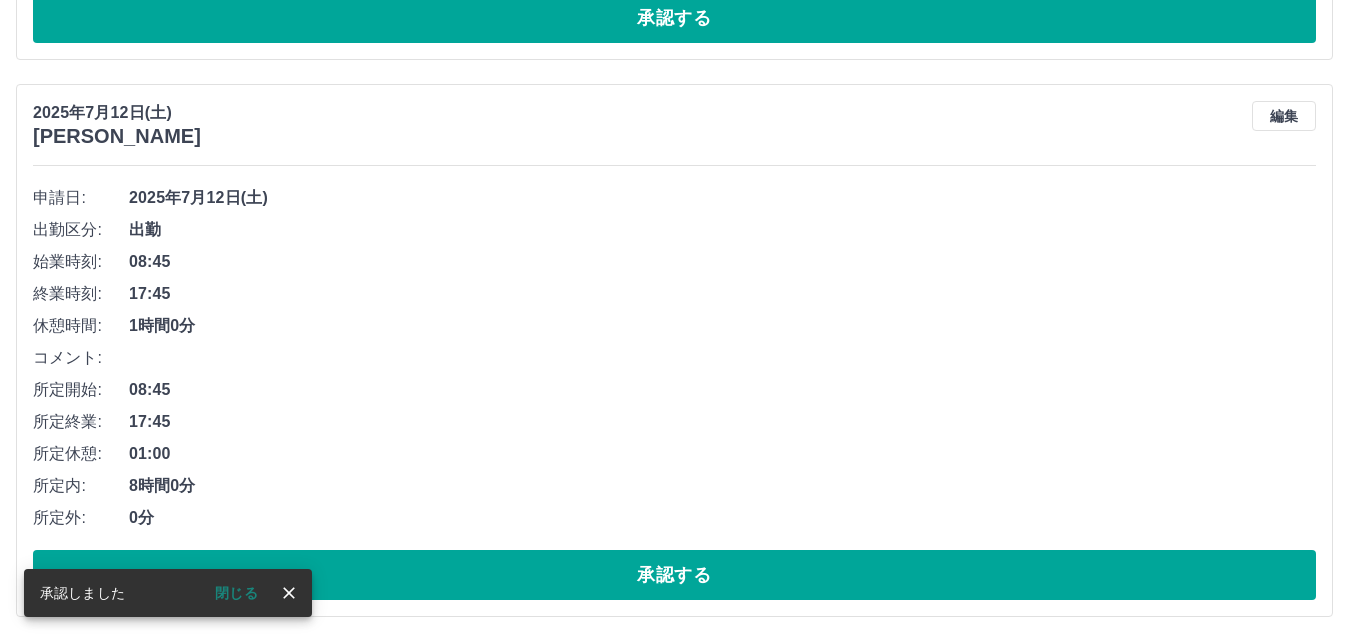 scroll, scrollTop: 2935, scrollLeft: 0, axis: vertical 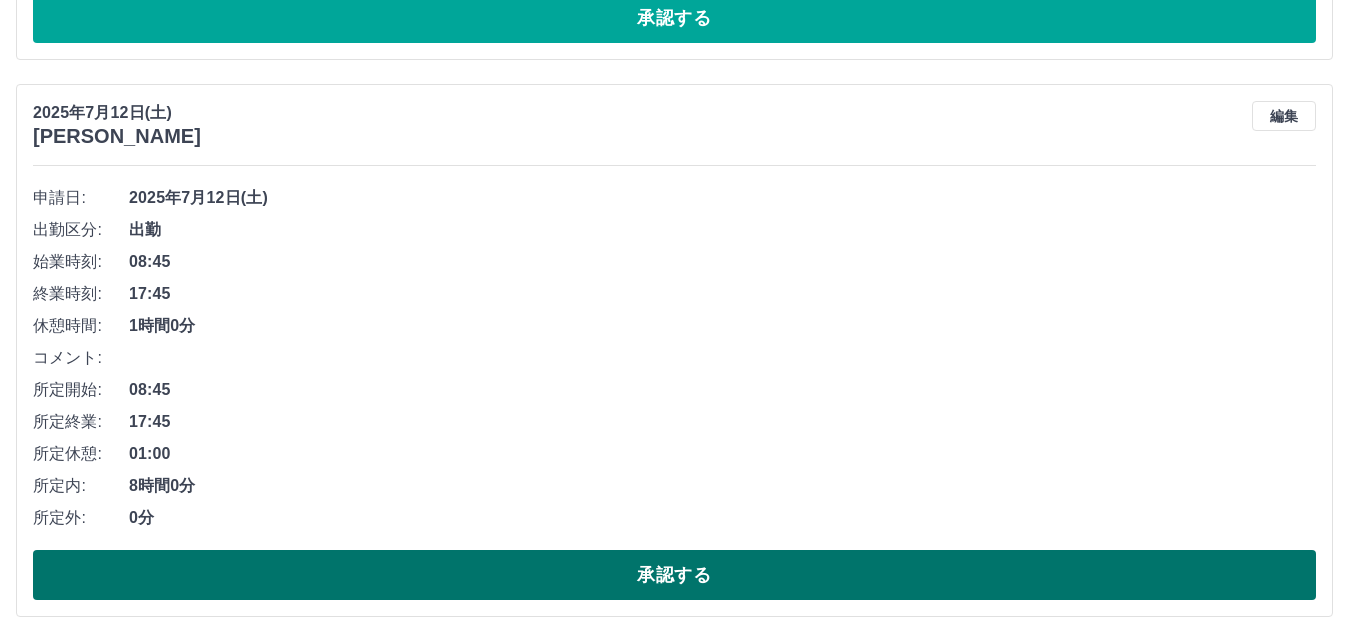 click on "承認する" at bounding box center (674, 575) 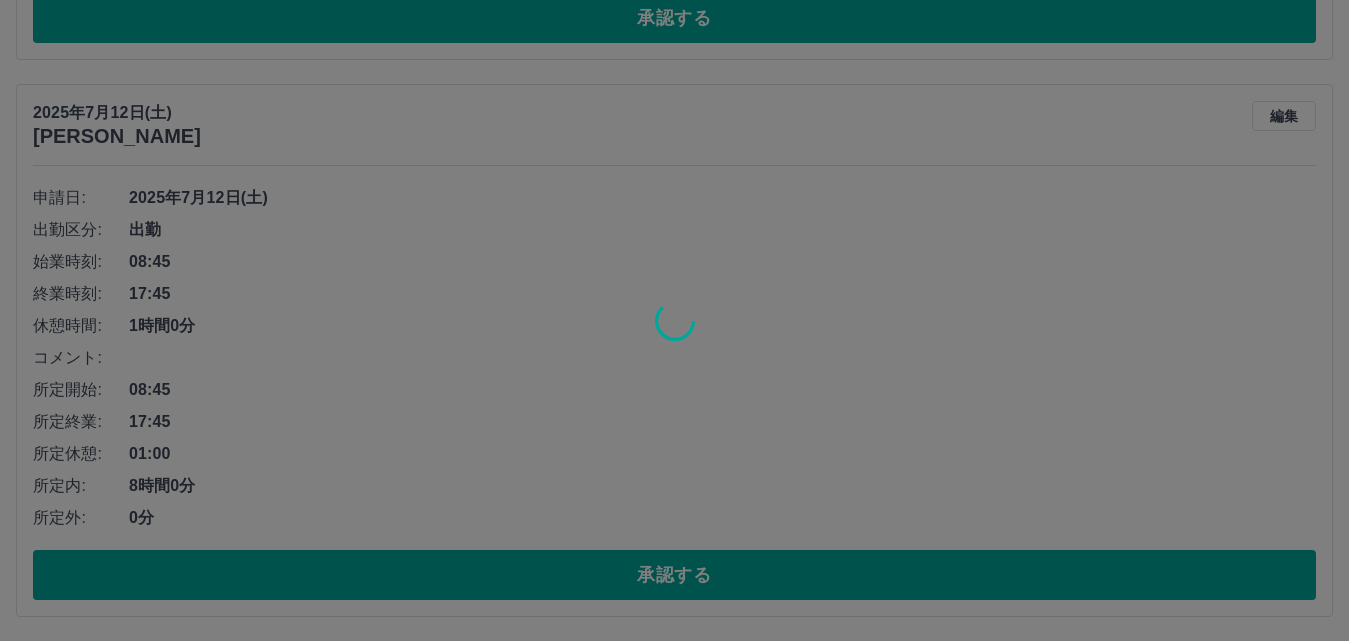 scroll, scrollTop: 2378, scrollLeft: 0, axis: vertical 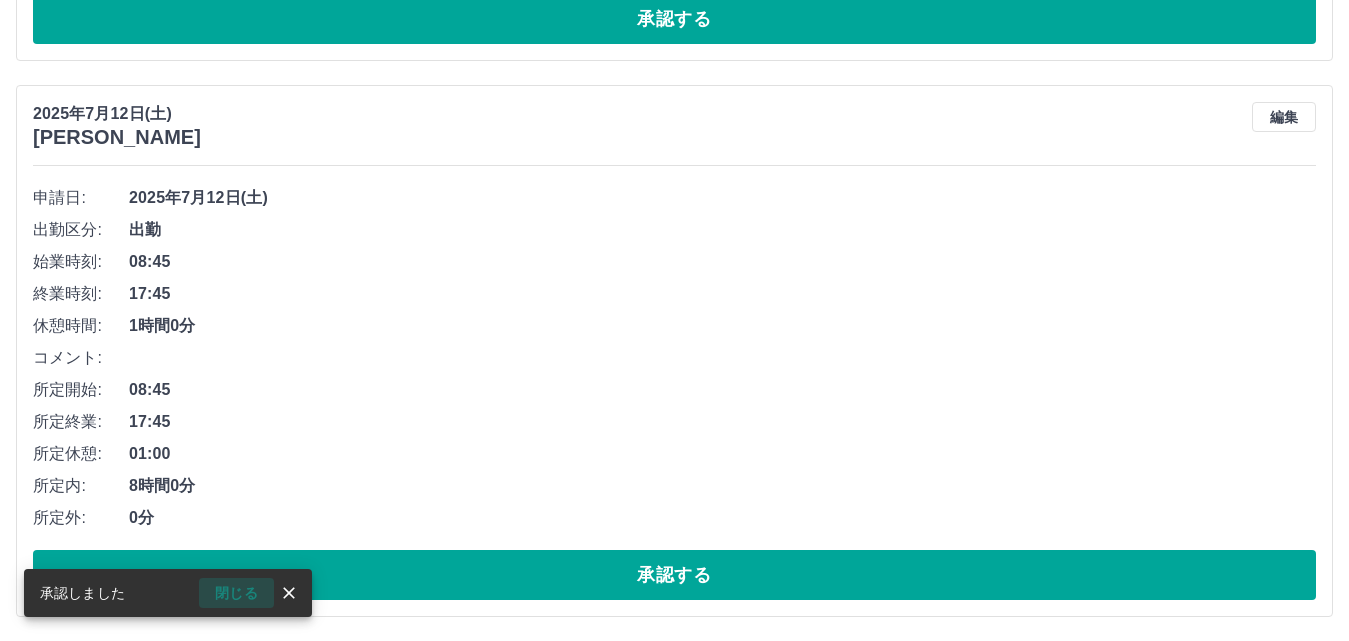 click on "閉じる" at bounding box center [236, 593] 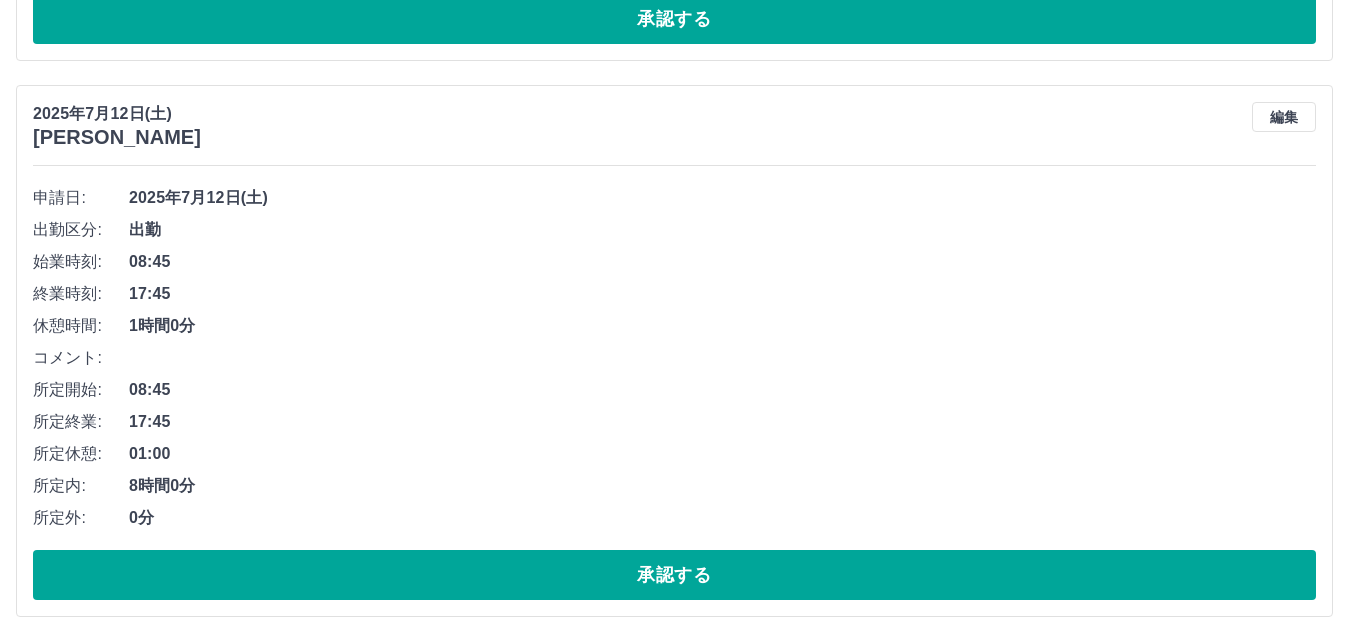 click on "承認する" at bounding box center (674, 575) 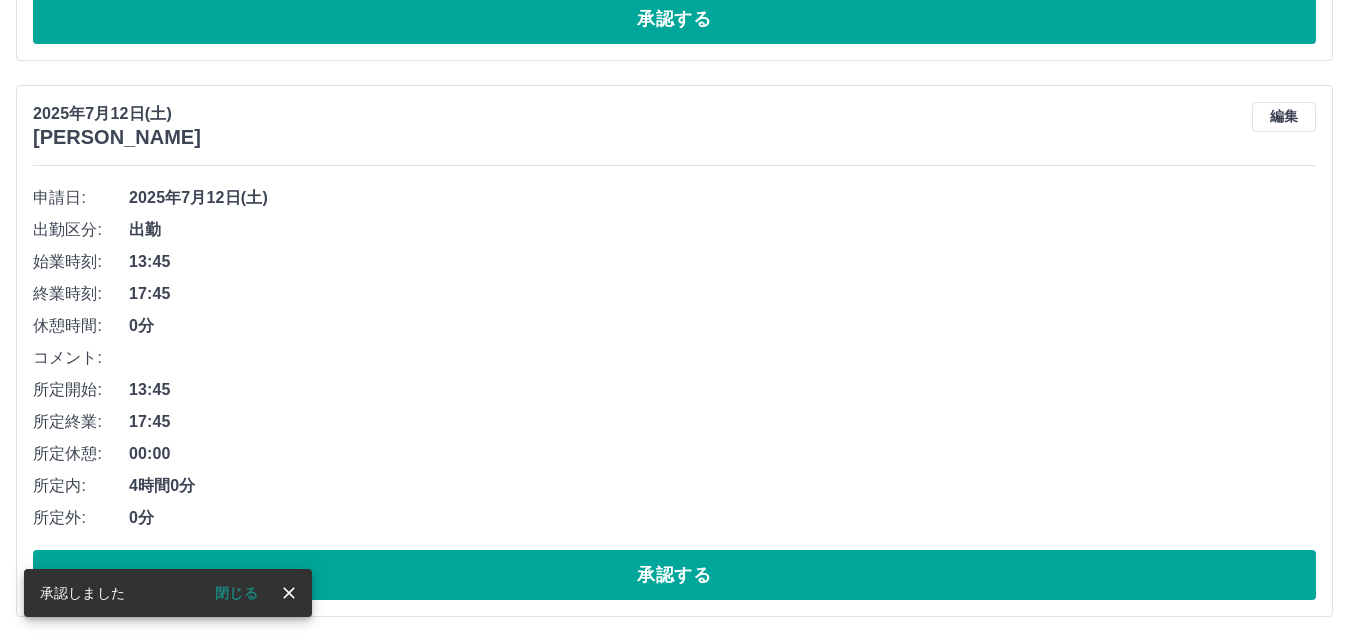 scroll, scrollTop: 1822, scrollLeft: 0, axis: vertical 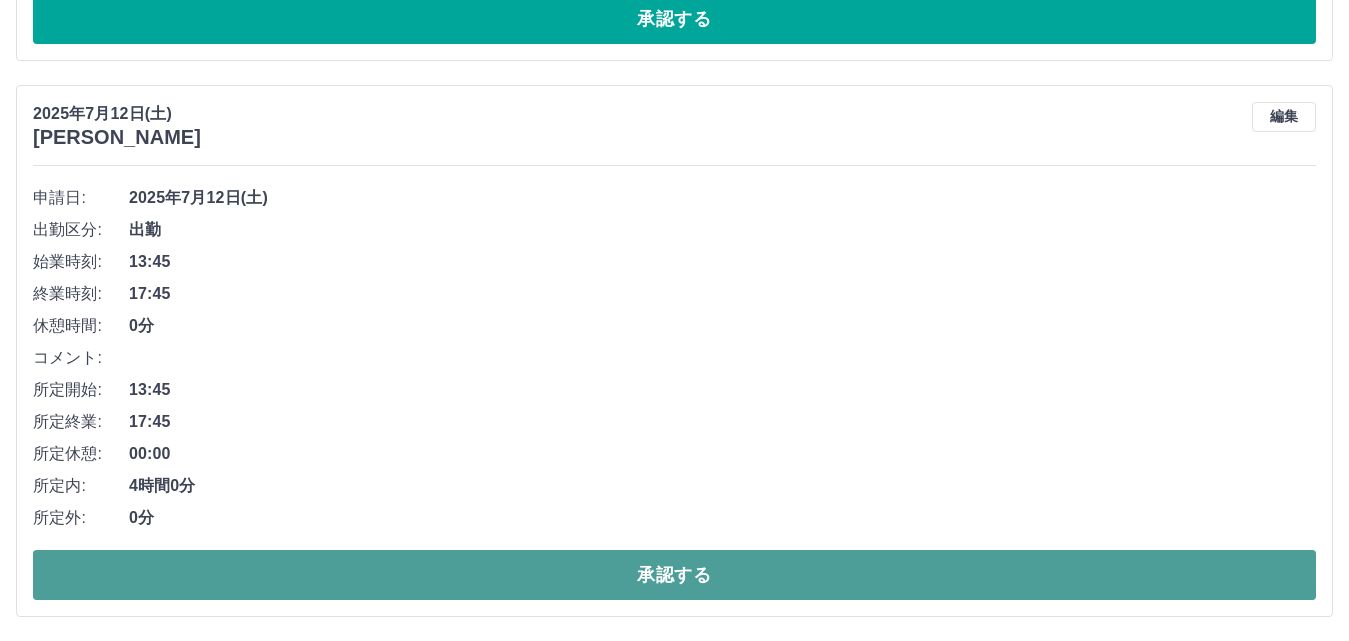 click on "承認する" at bounding box center [674, 575] 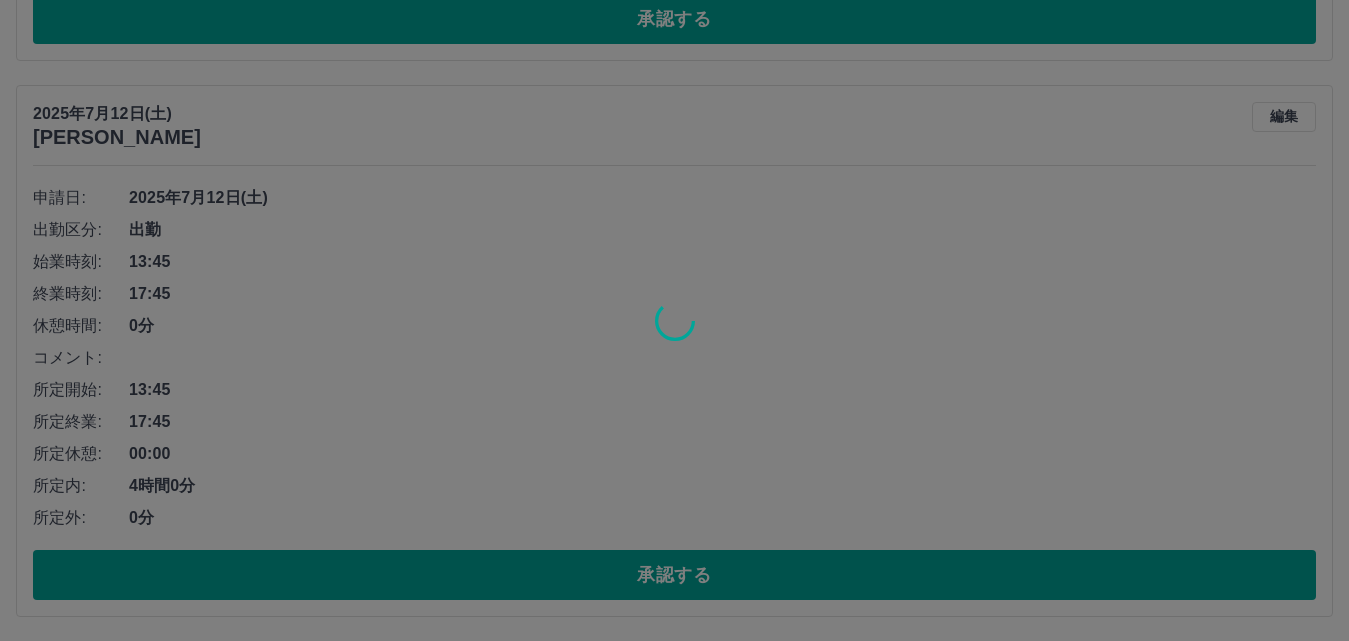 scroll, scrollTop: 1266, scrollLeft: 0, axis: vertical 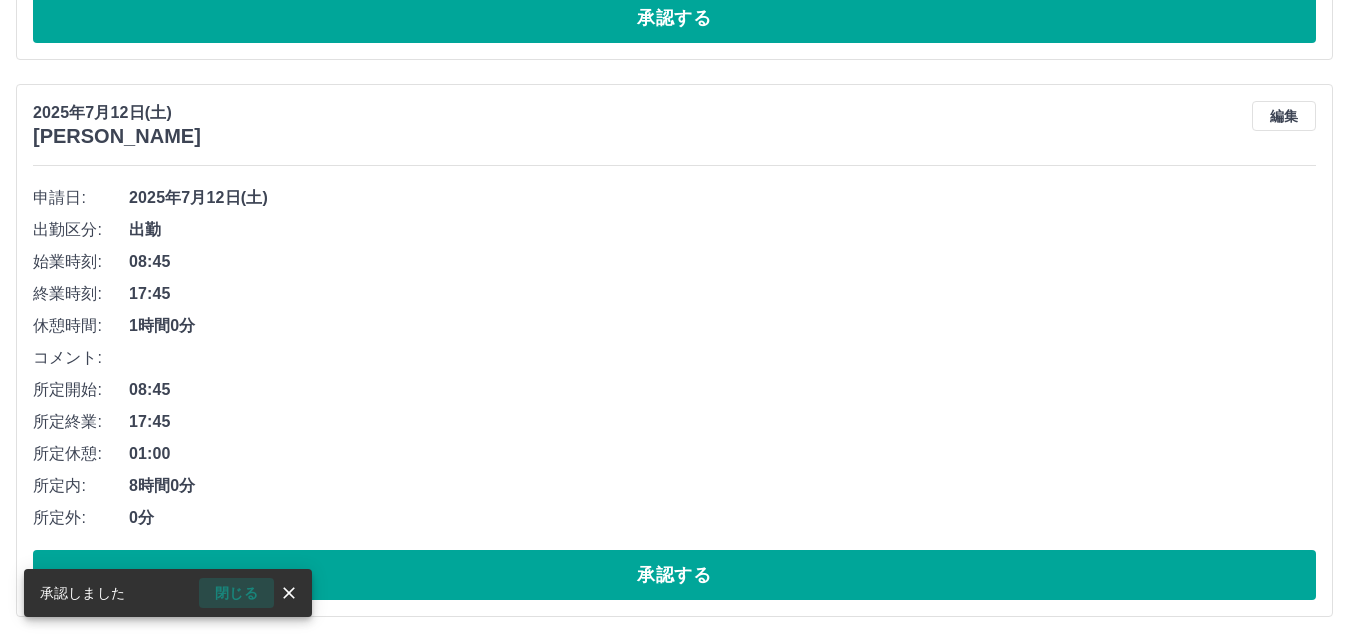 click on "閉じる" at bounding box center (236, 593) 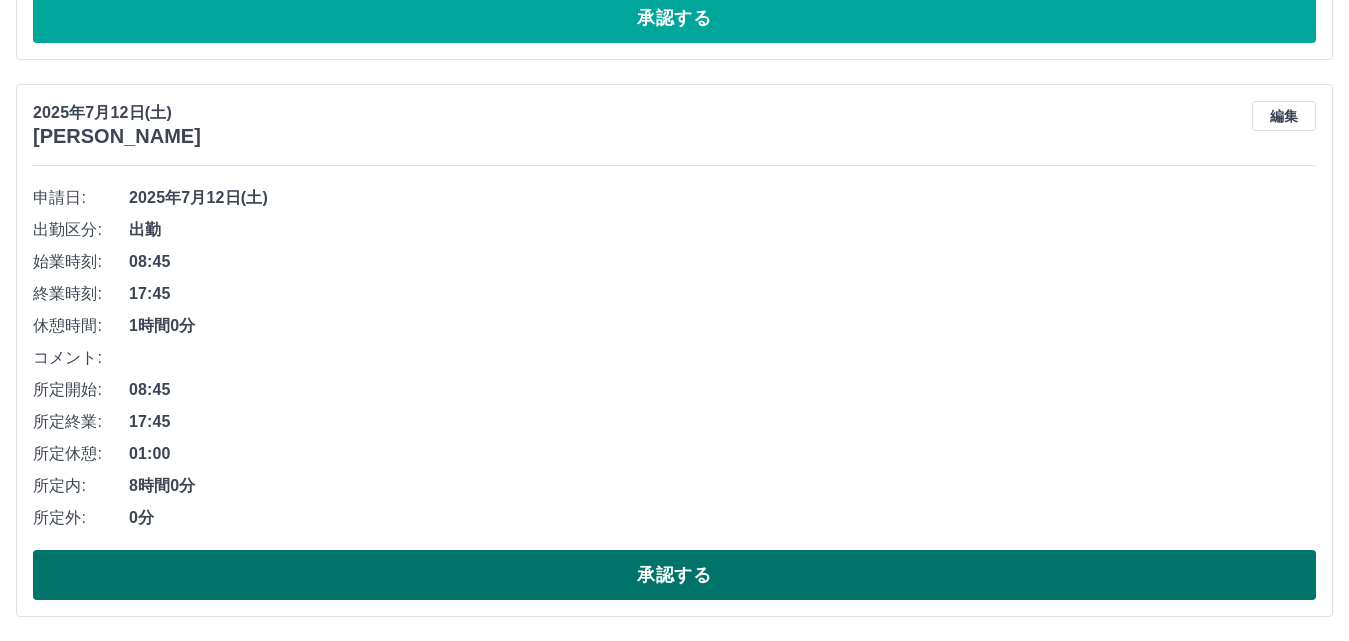 click on "承認する" at bounding box center (674, 575) 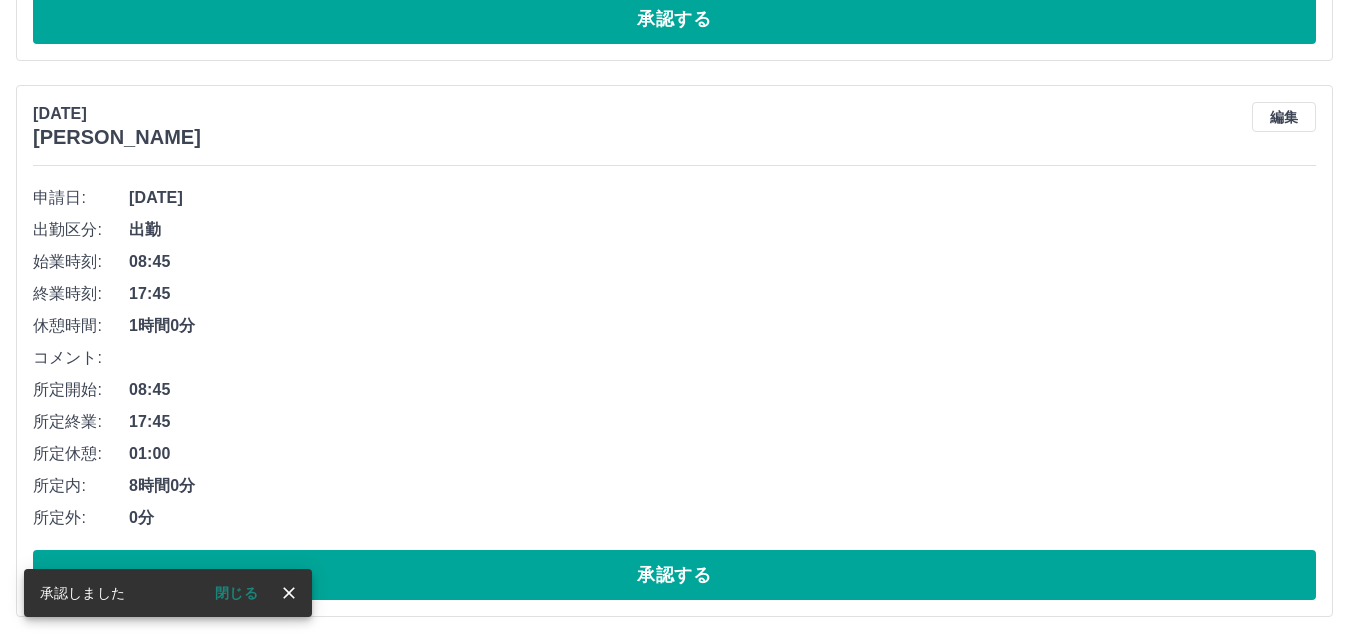 scroll, scrollTop: 709, scrollLeft: 0, axis: vertical 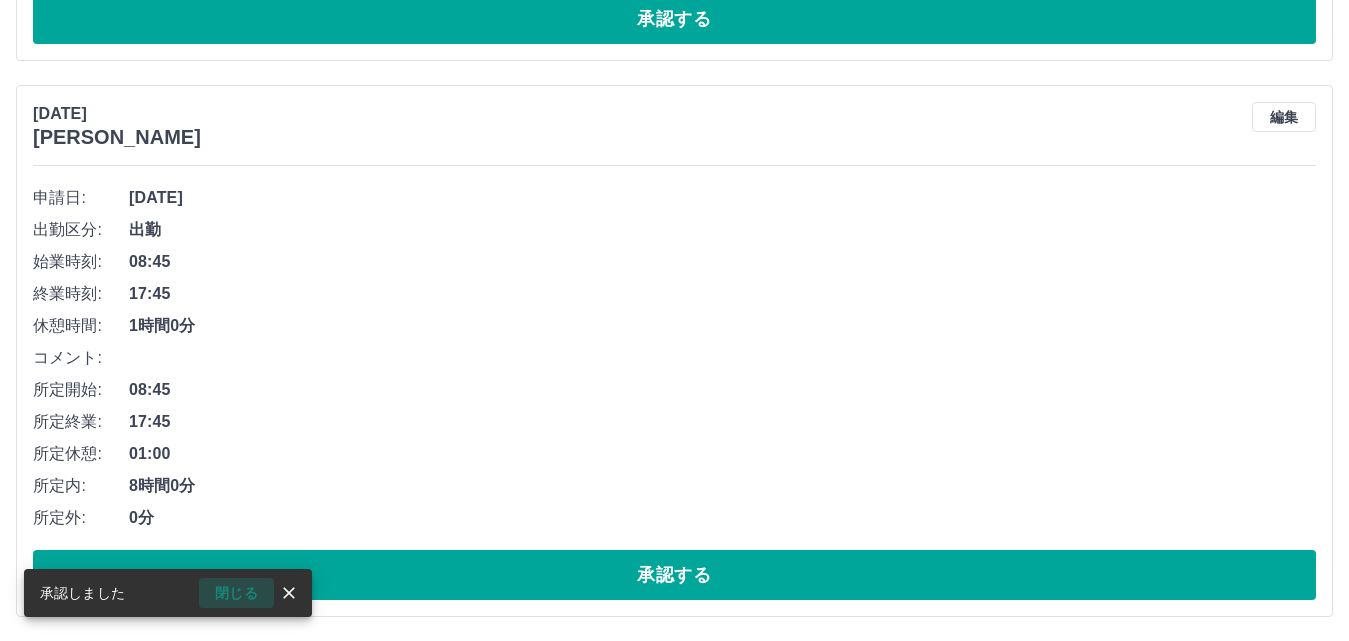 click on "閉じる" at bounding box center [236, 593] 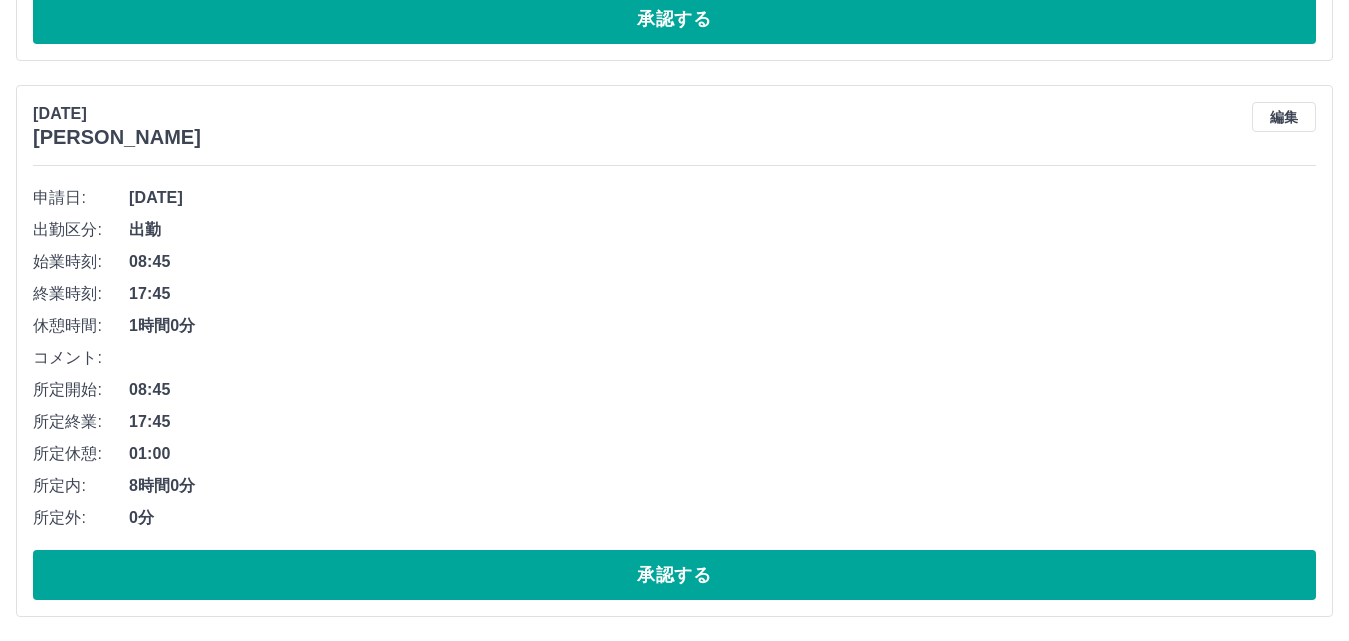 click on "承認する" at bounding box center (674, 575) 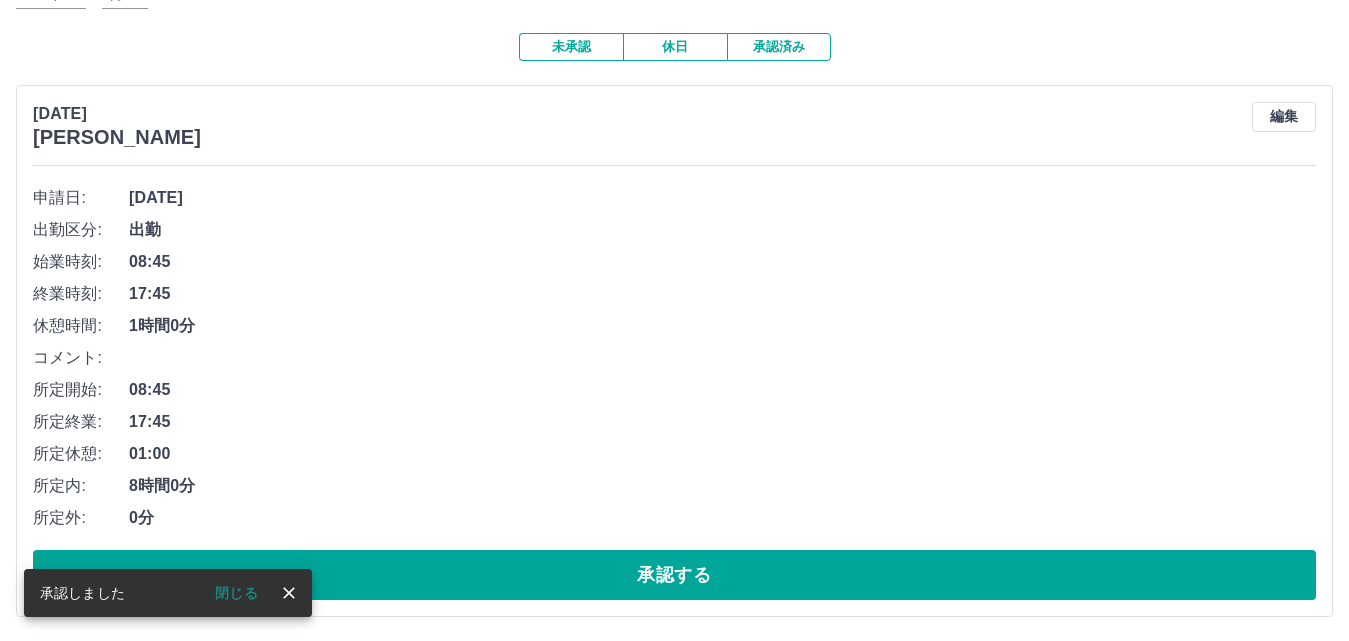 scroll, scrollTop: 153, scrollLeft: 0, axis: vertical 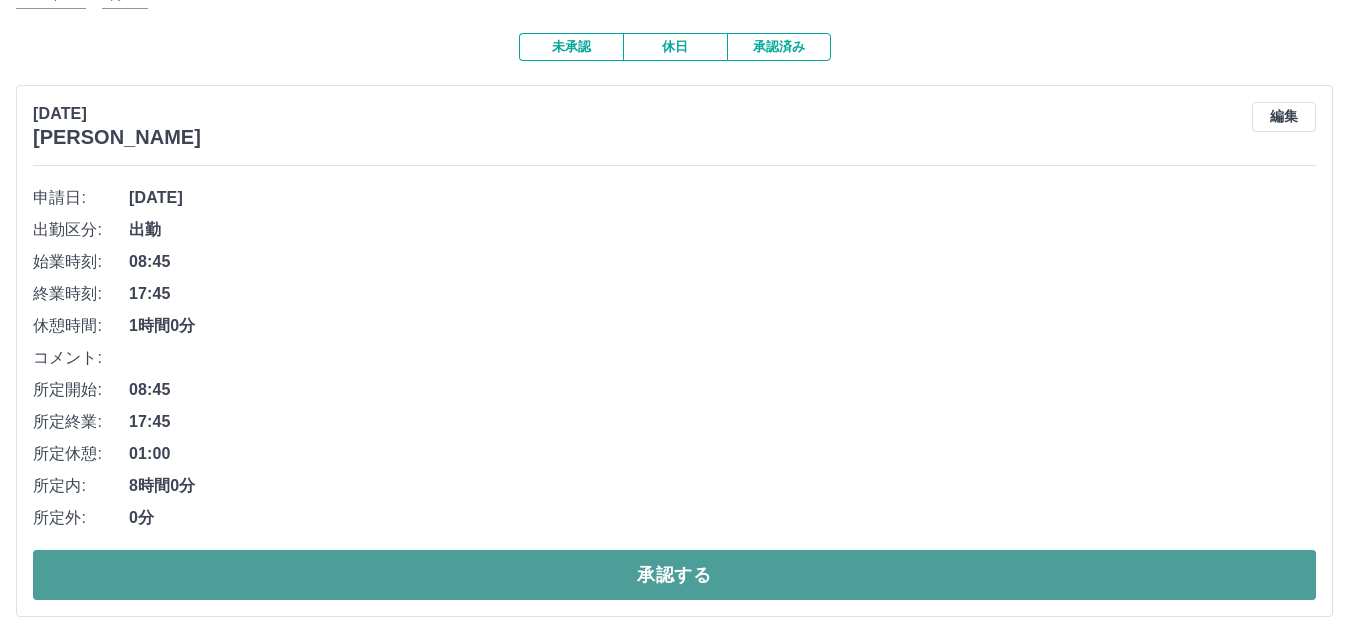 click on "承認する" at bounding box center (674, 575) 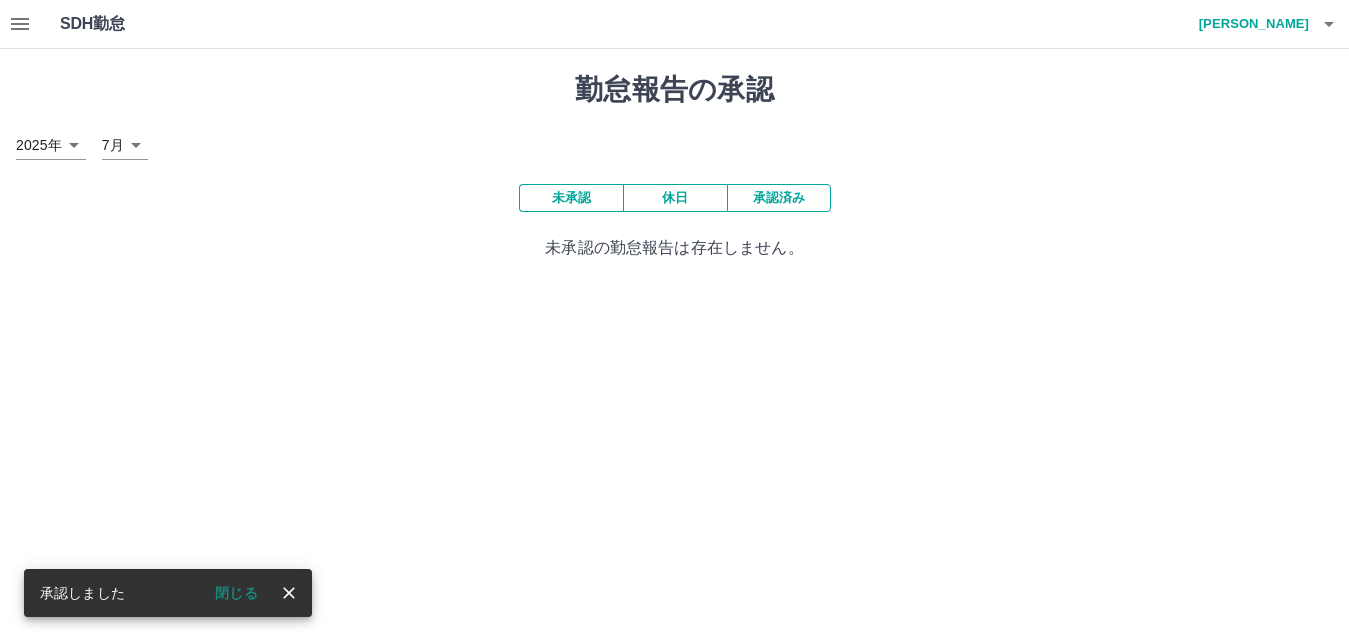 scroll, scrollTop: 0, scrollLeft: 0, axis: both 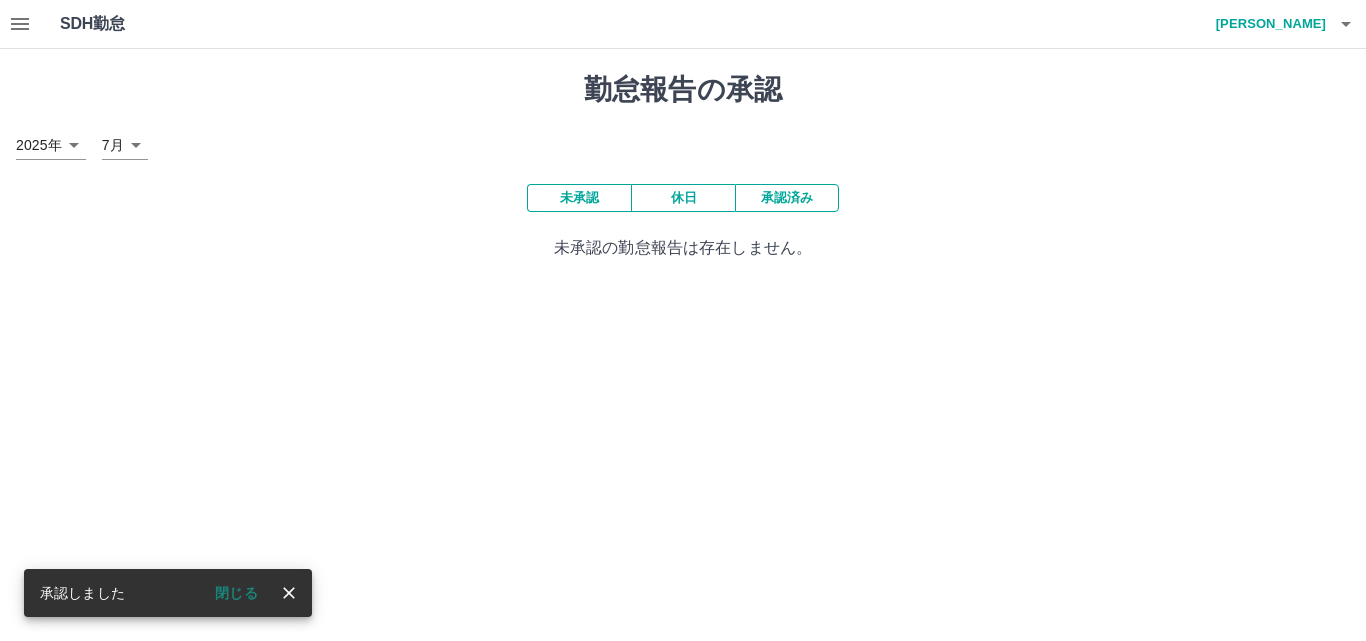 drag, startPoint x: 250, startPoint y: 583, endPoint x: 262, endPoint y: 569, distance: 18.439089 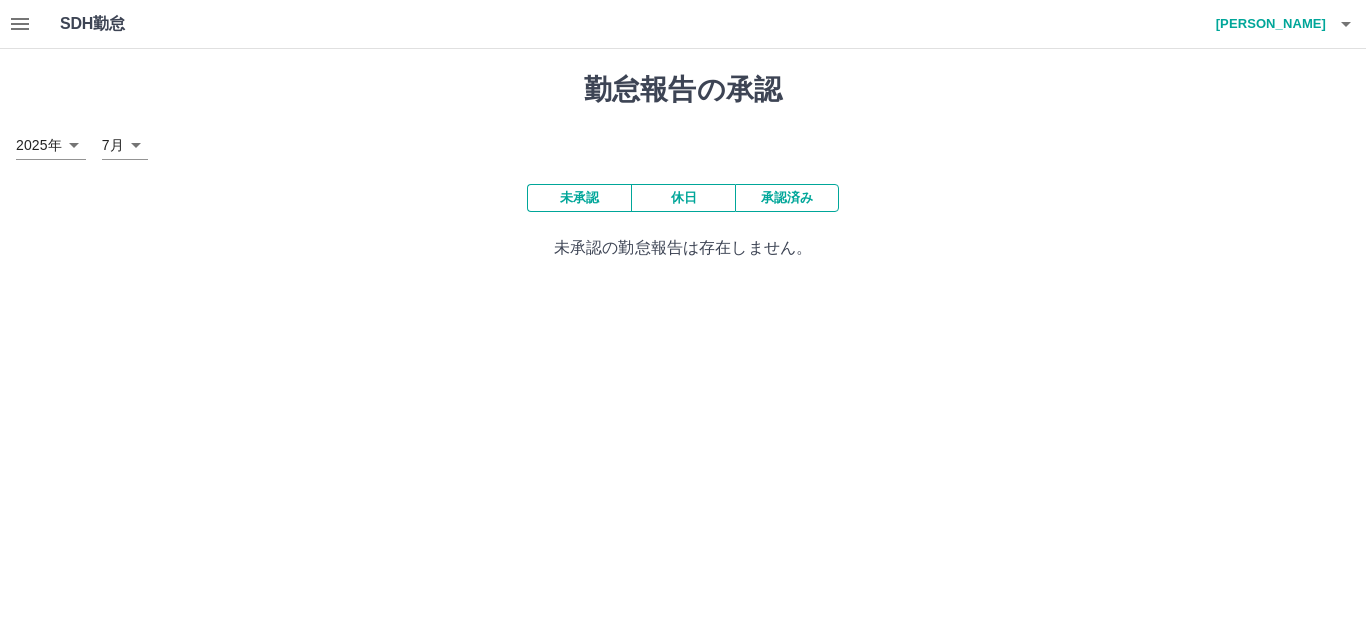 click 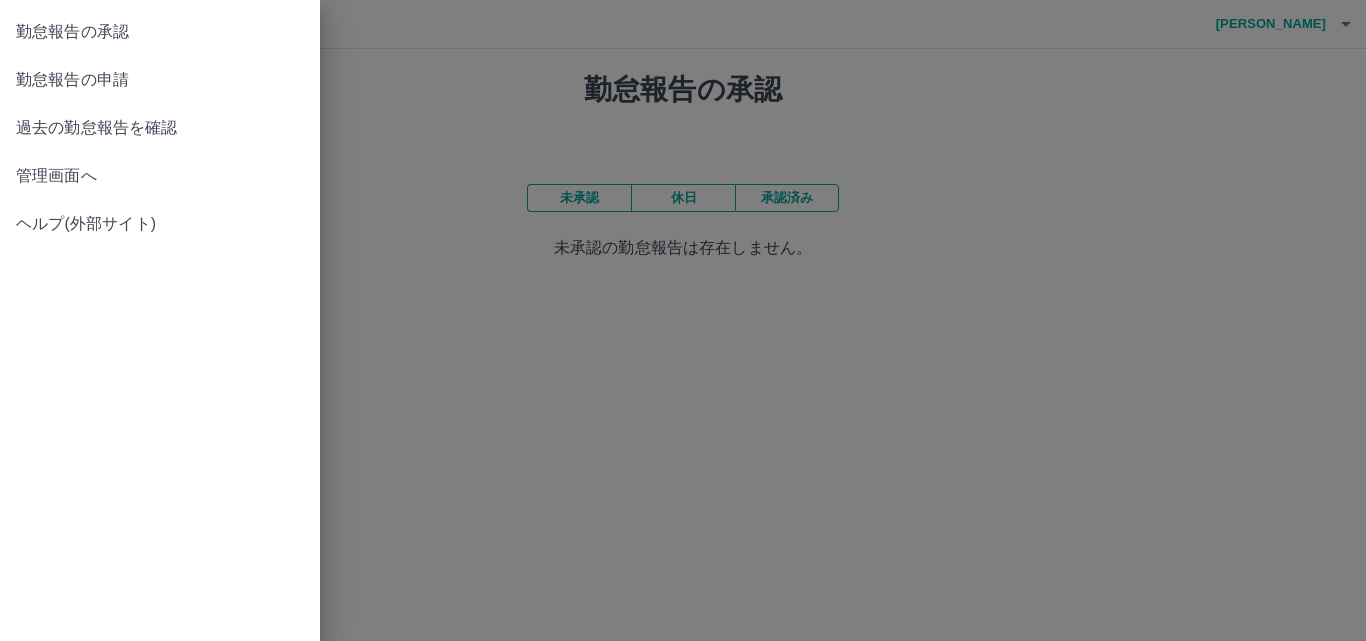 click on "勤怠報告の申請" at bounding box center [160, 80] 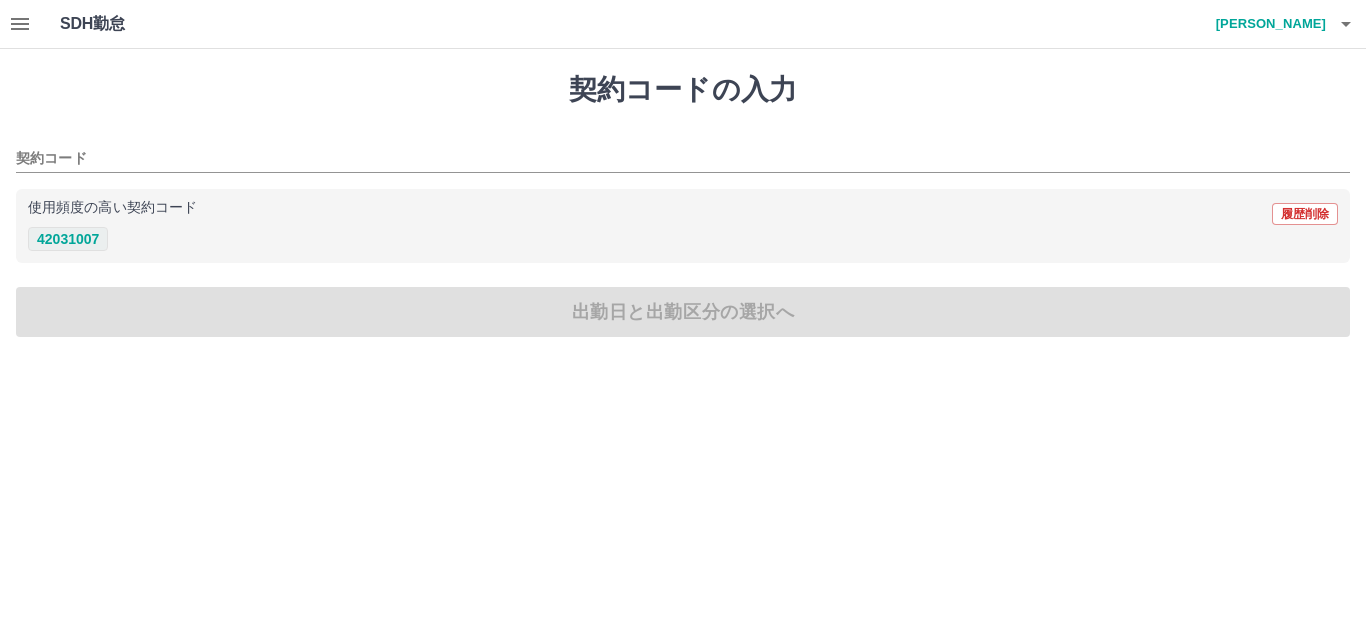 click on "42031007" at bounding box center [68, 239] 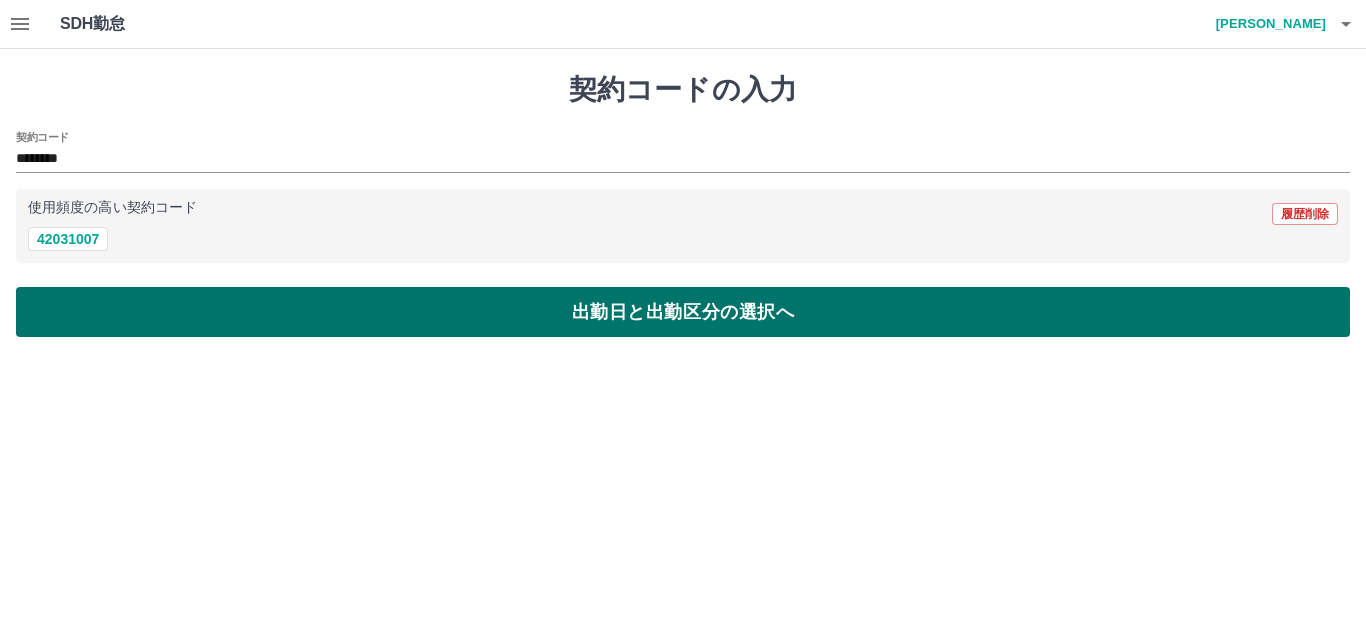 drag, startPoint x: 101, startPoint y: 314, endPoint x: 91, endPoint y: 296, distance: 20.59126 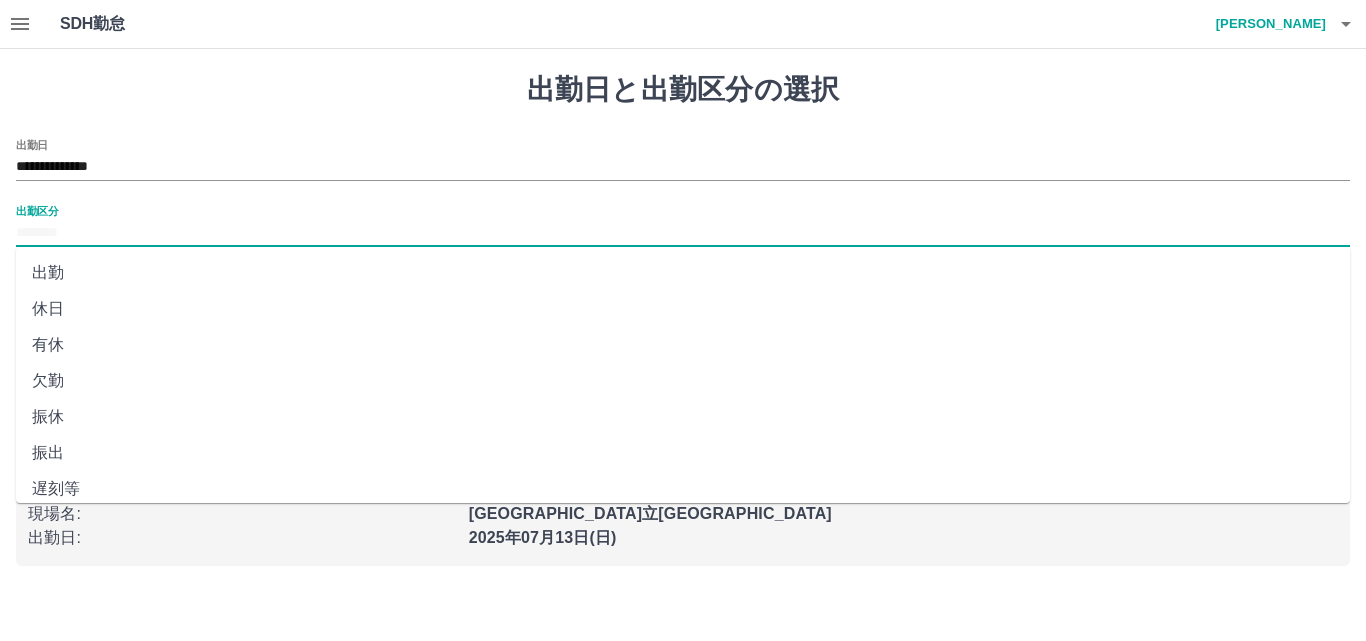 click on "出勤区分" at bounding box center (683, 233) 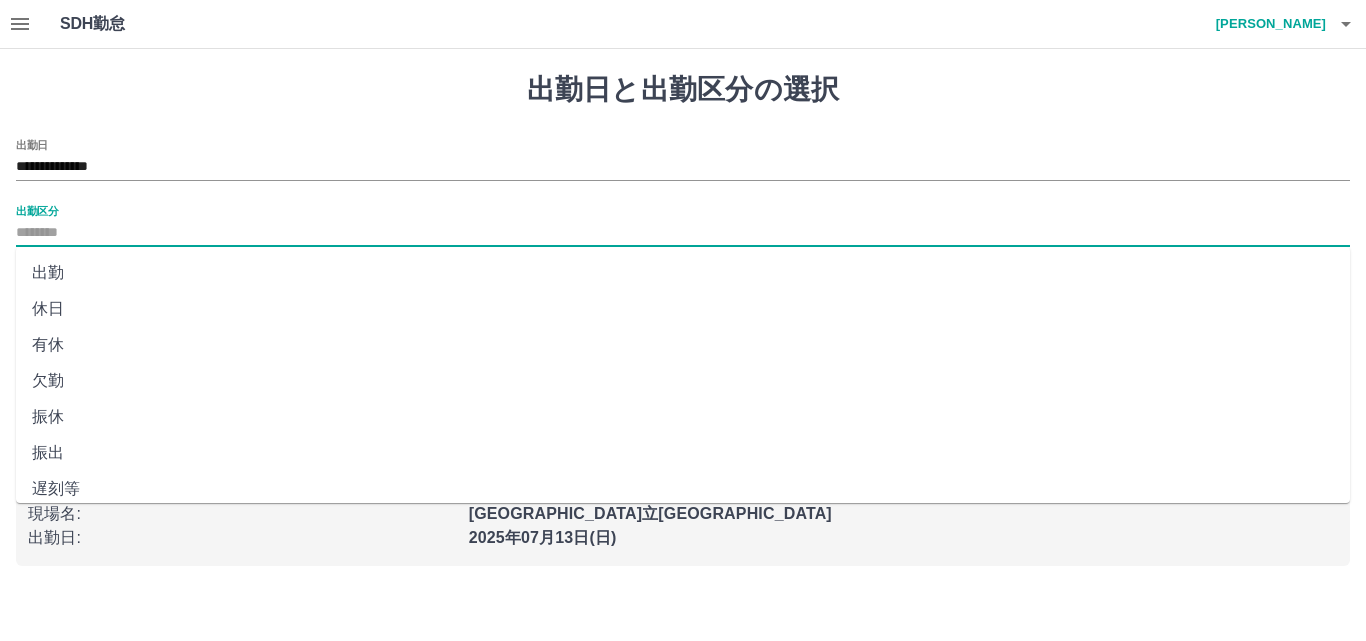 drag, startPoint x: 88, startPoint y: 276, endPoint x: 75, endPoint y: 340, distance: 65.30697 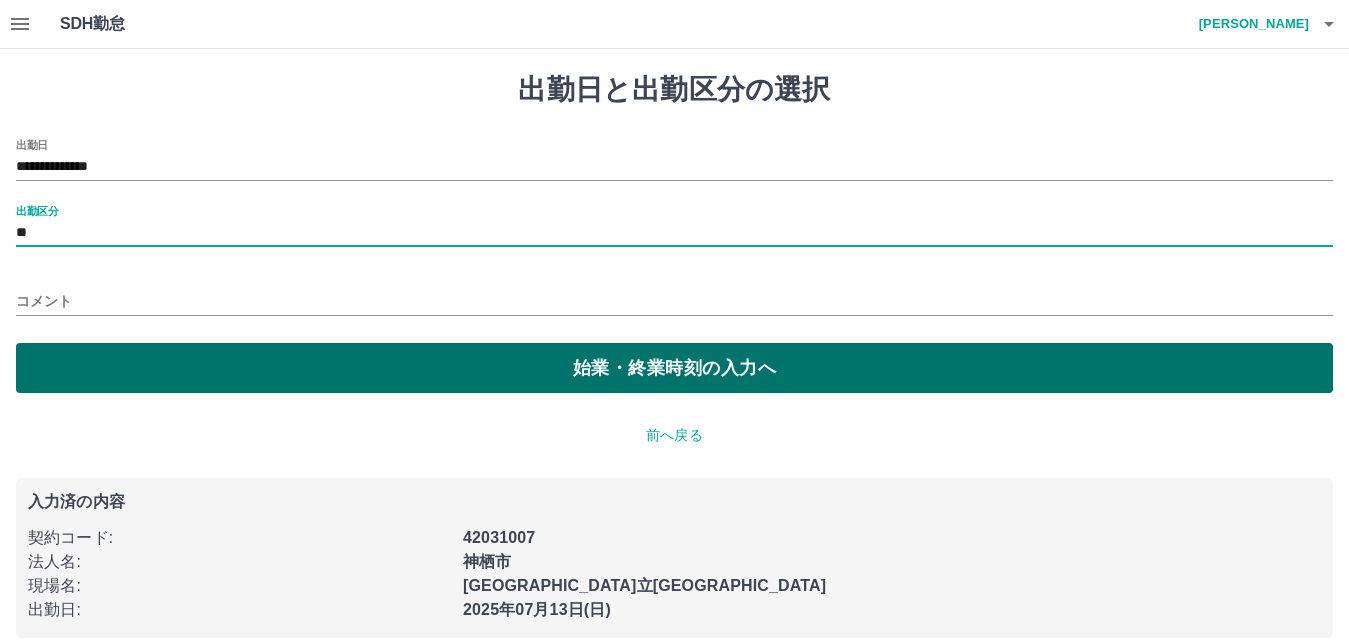 click on "始業・終業時刻の入力へ" at bounding box center (674, 368) 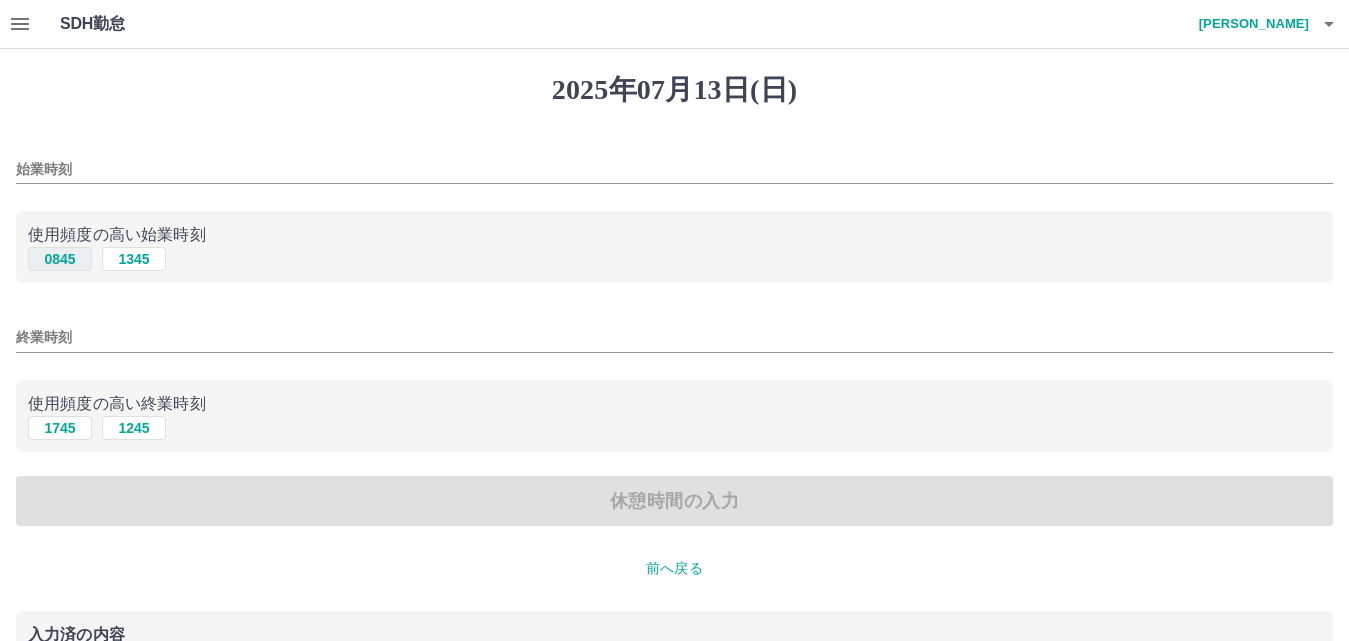 click on "0845" at bounding box center (60, 259) 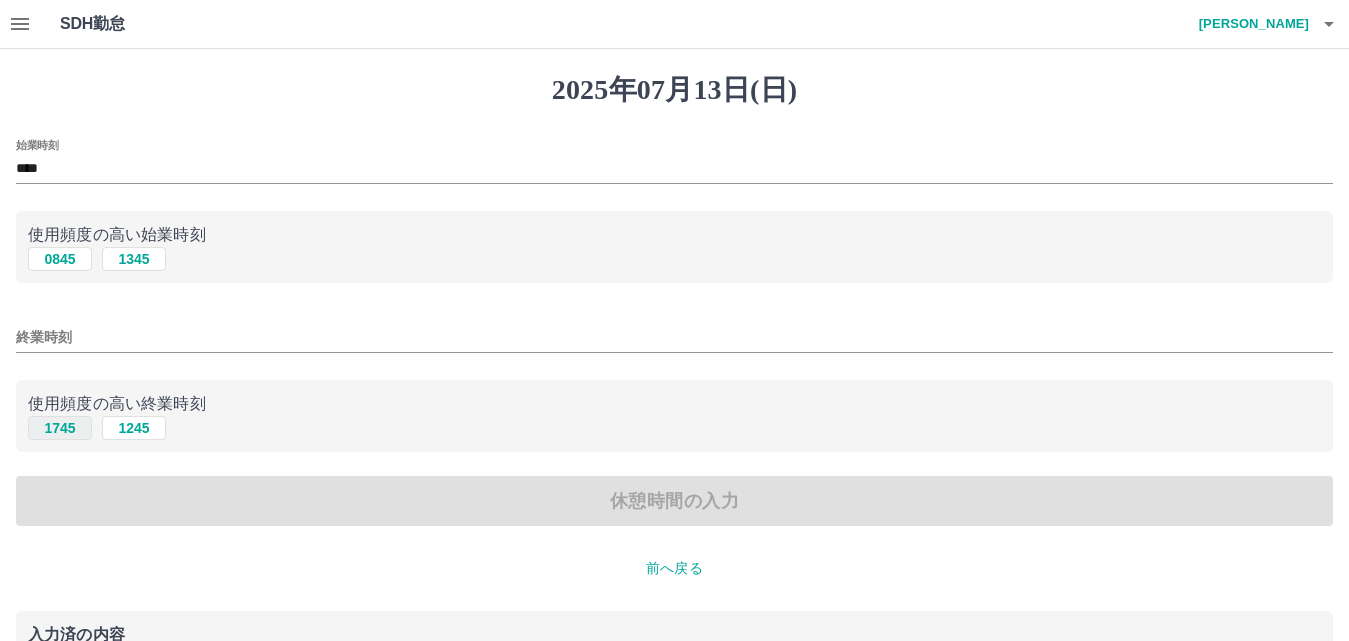 click on "1745" at bounding box center [60, 428] 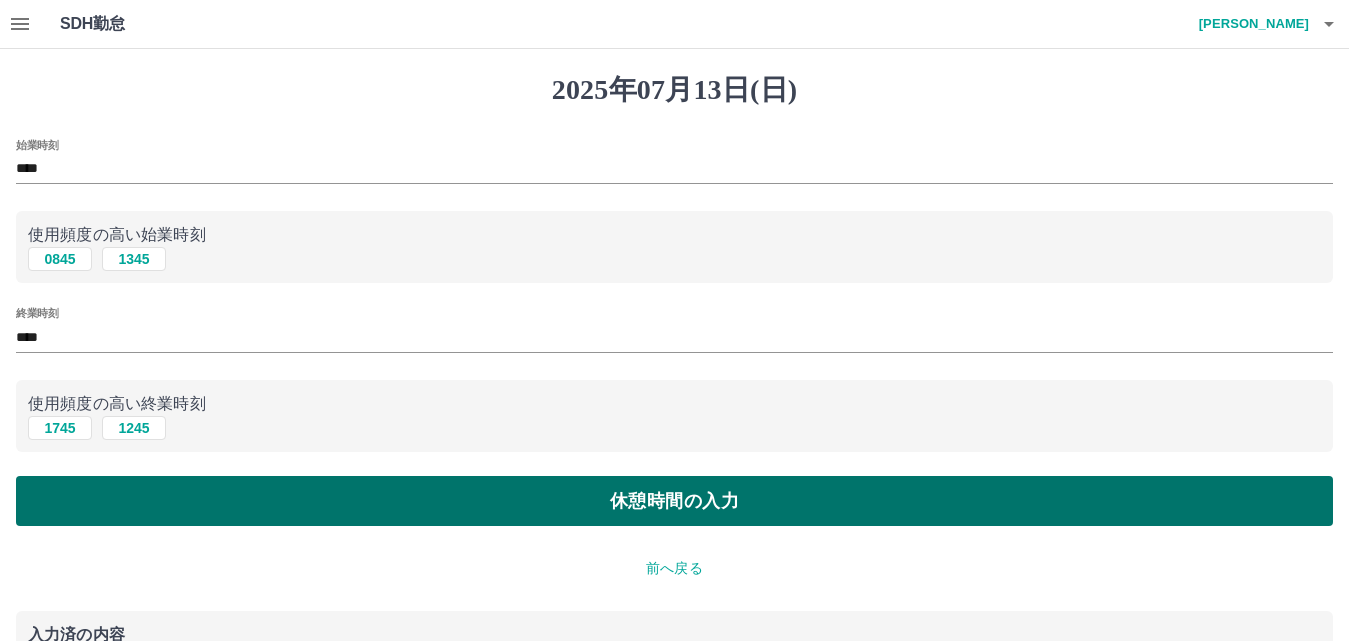 click on "休憩時間の入力" at bounding box center (674, 501) 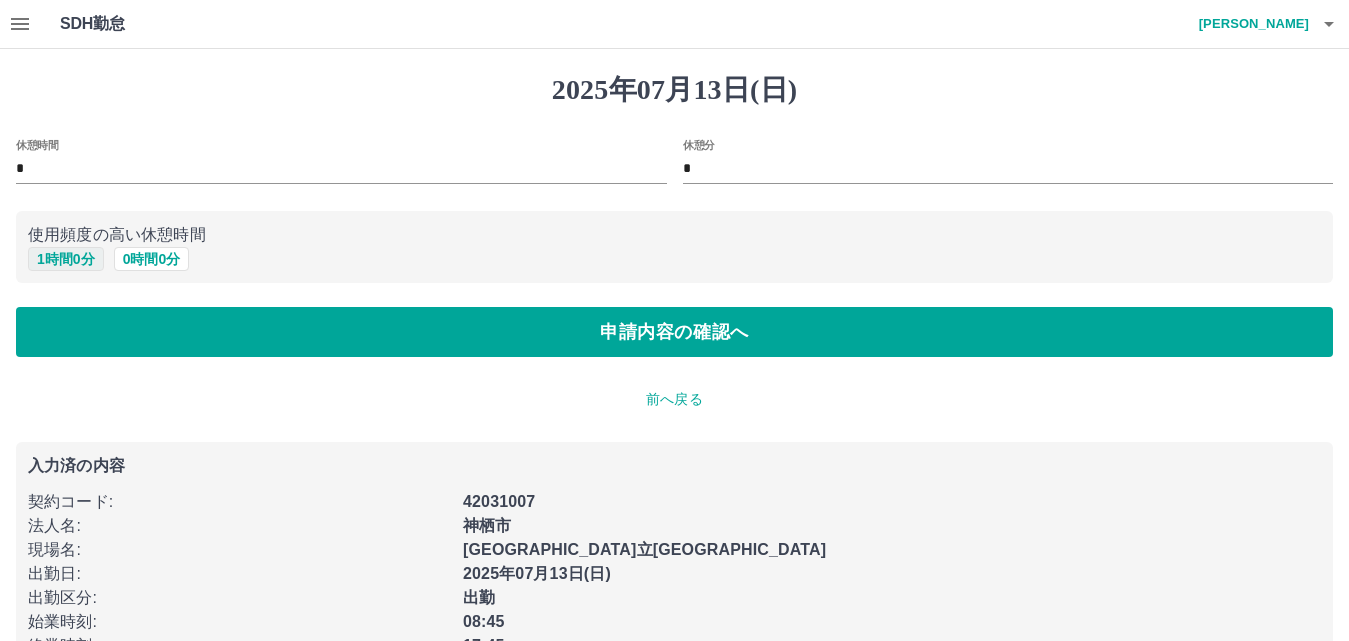 click on "1 時間 0 分" at bounding box center [66, 259] 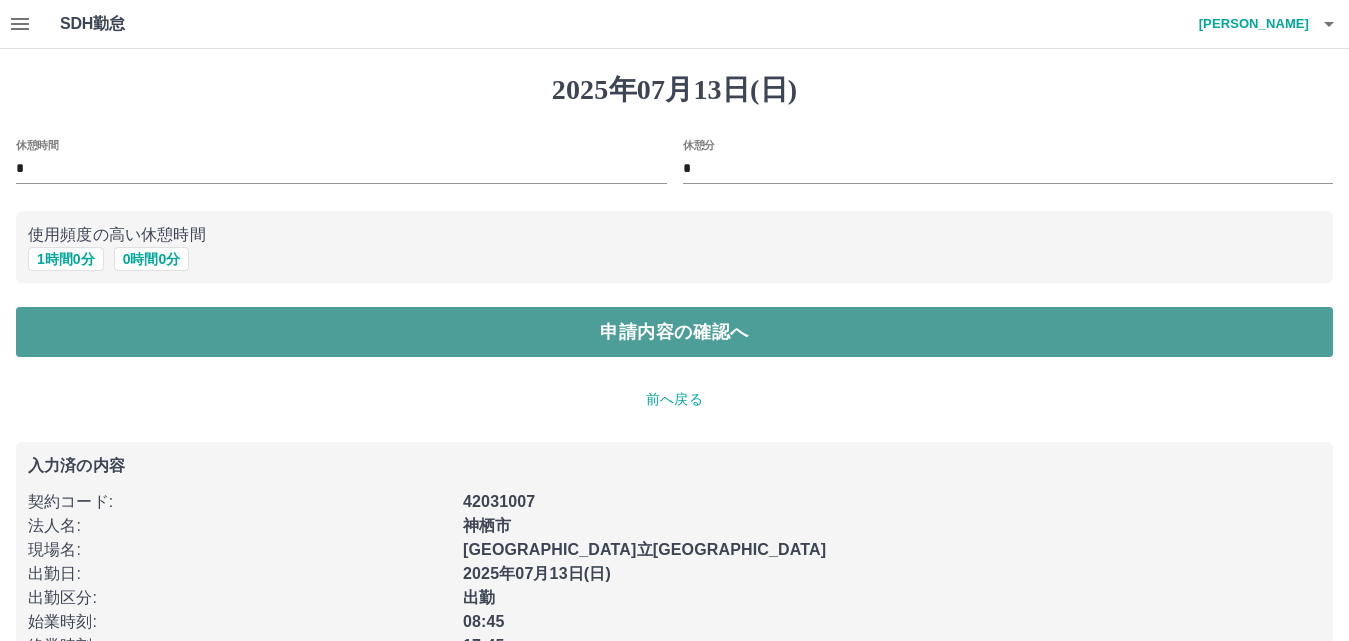 click on "申請内容の確認へ" at bounding box center (674, 332) 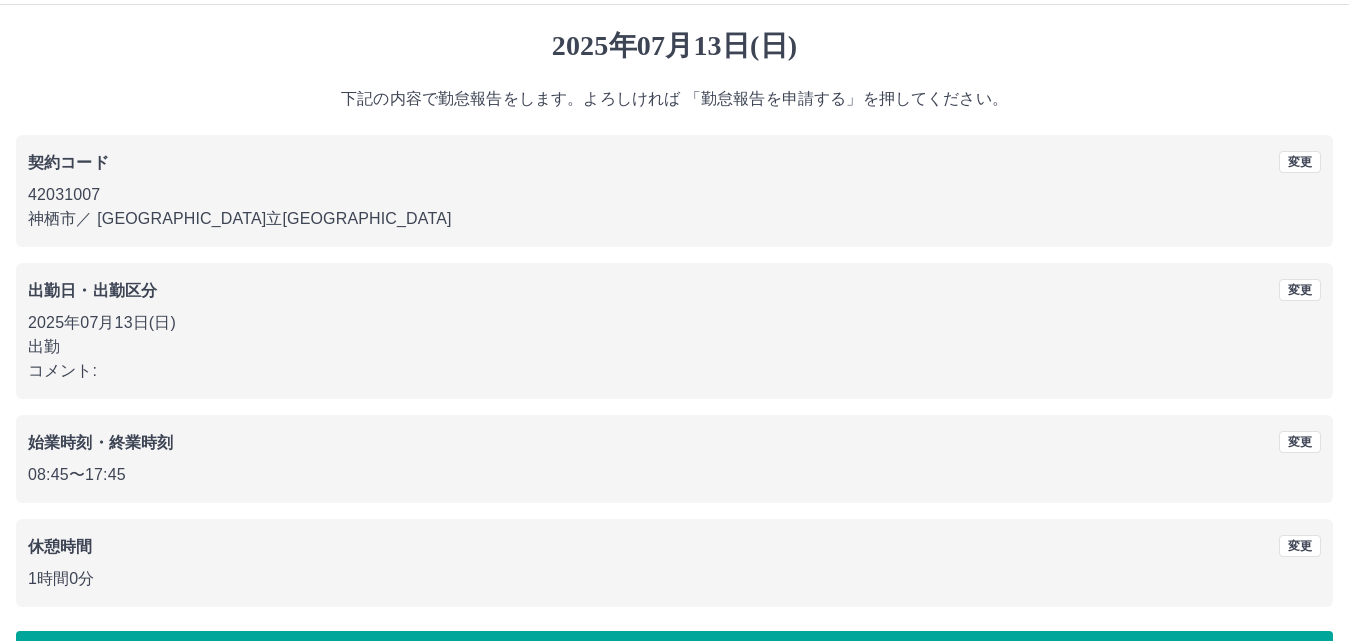 scroll, scrollTop: 108, scrollLeft: 0, axis: vertical 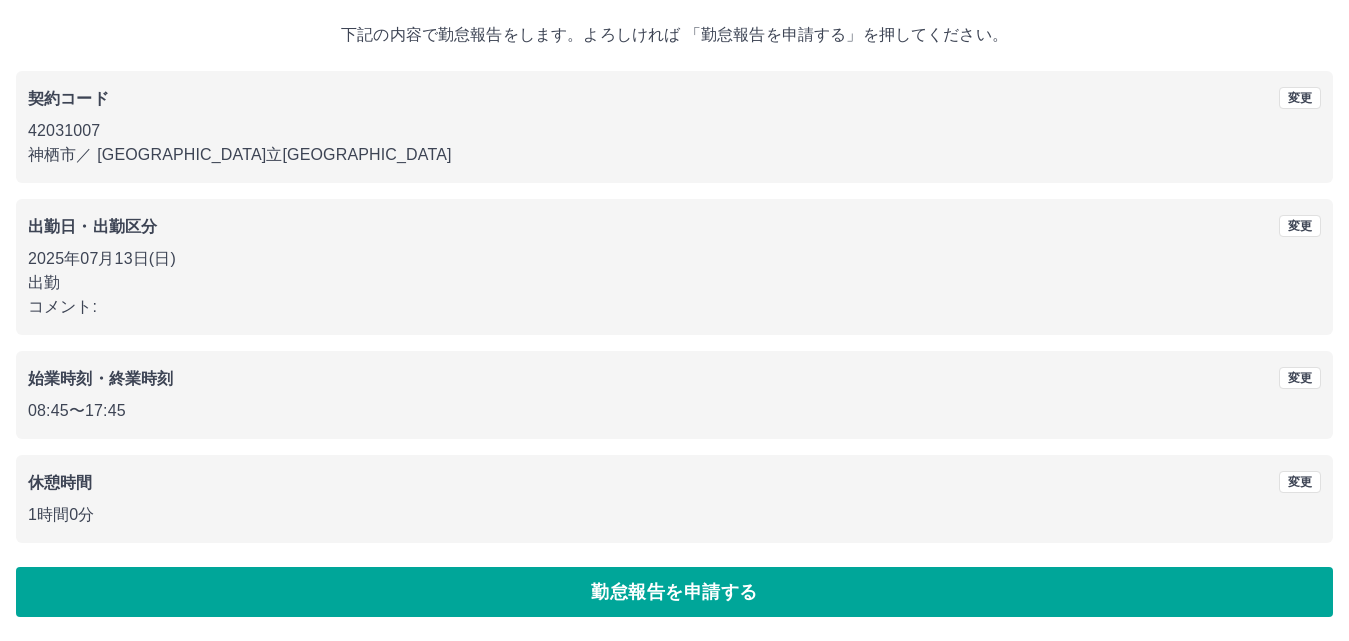 click on "勤怠報告を申請する" at bounding box center (674, 592) 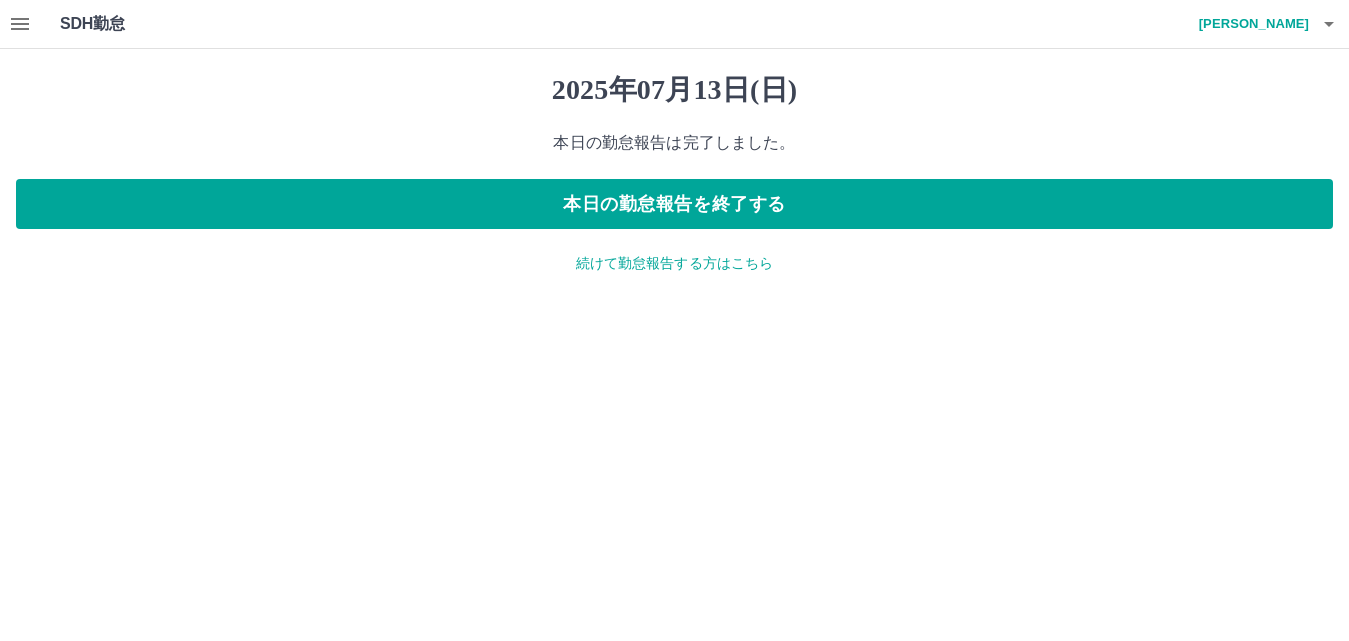 scroll, scrollTop: 0, scrollLeft: 0, axis: both 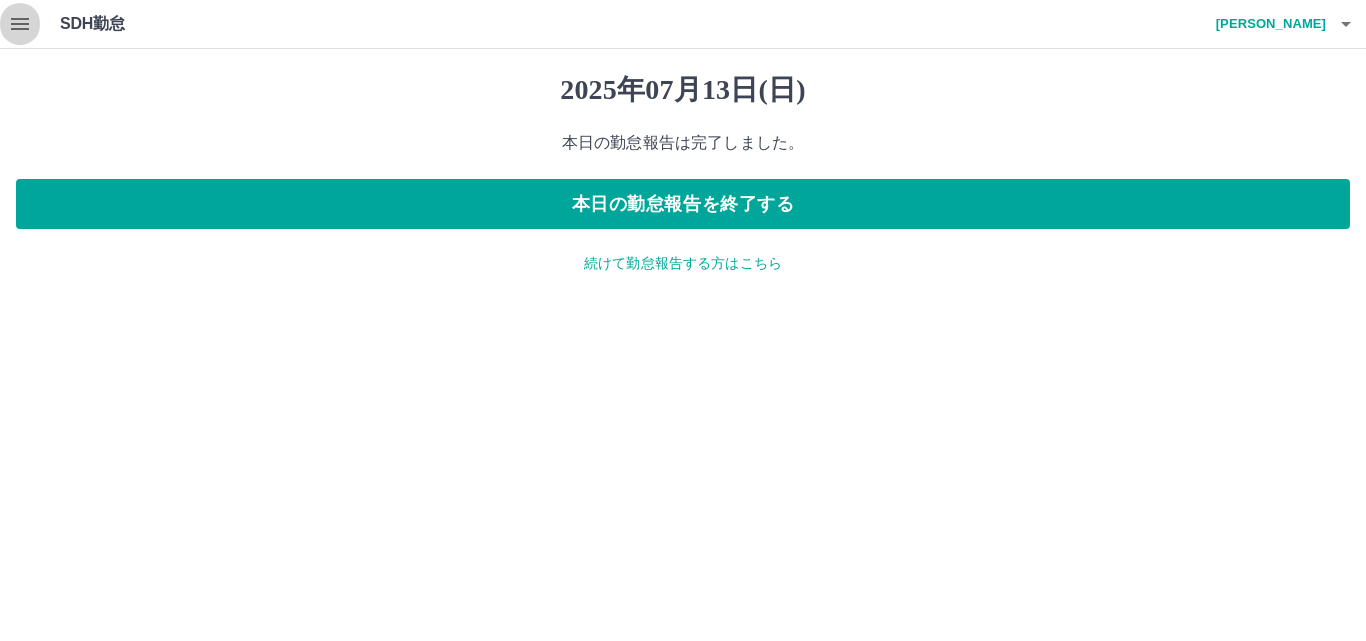 click 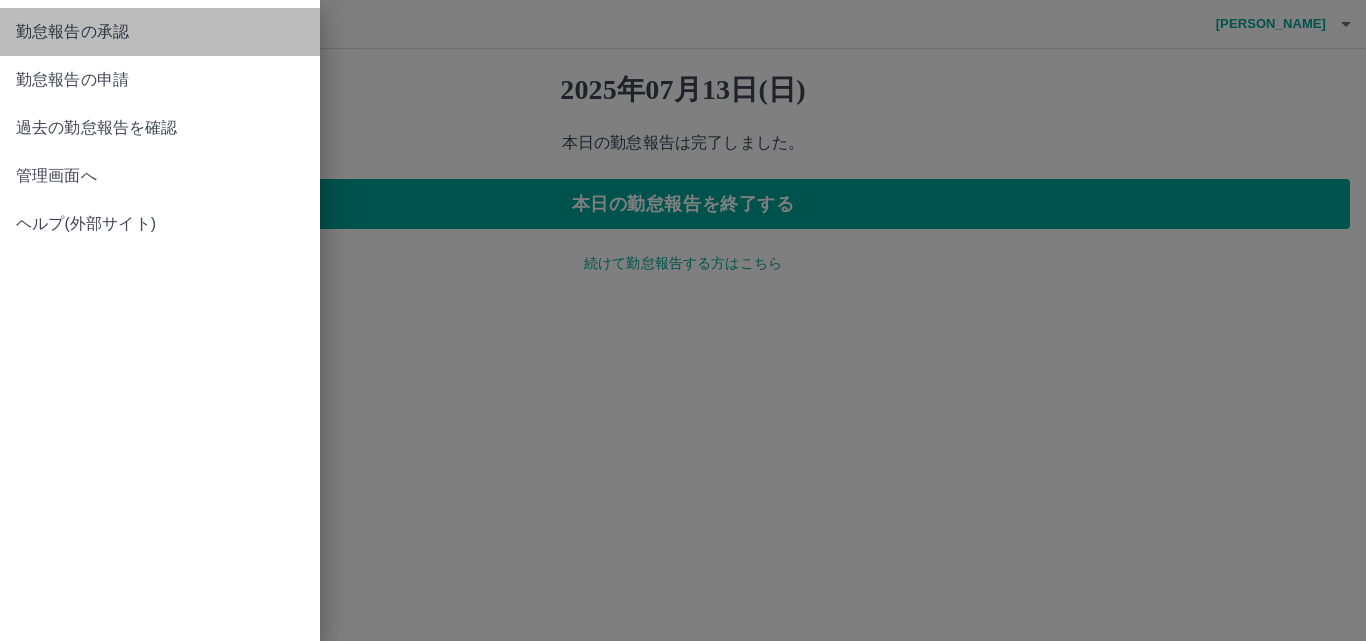 click on "勤怠報告の承認" at bounding box center (160, 32) 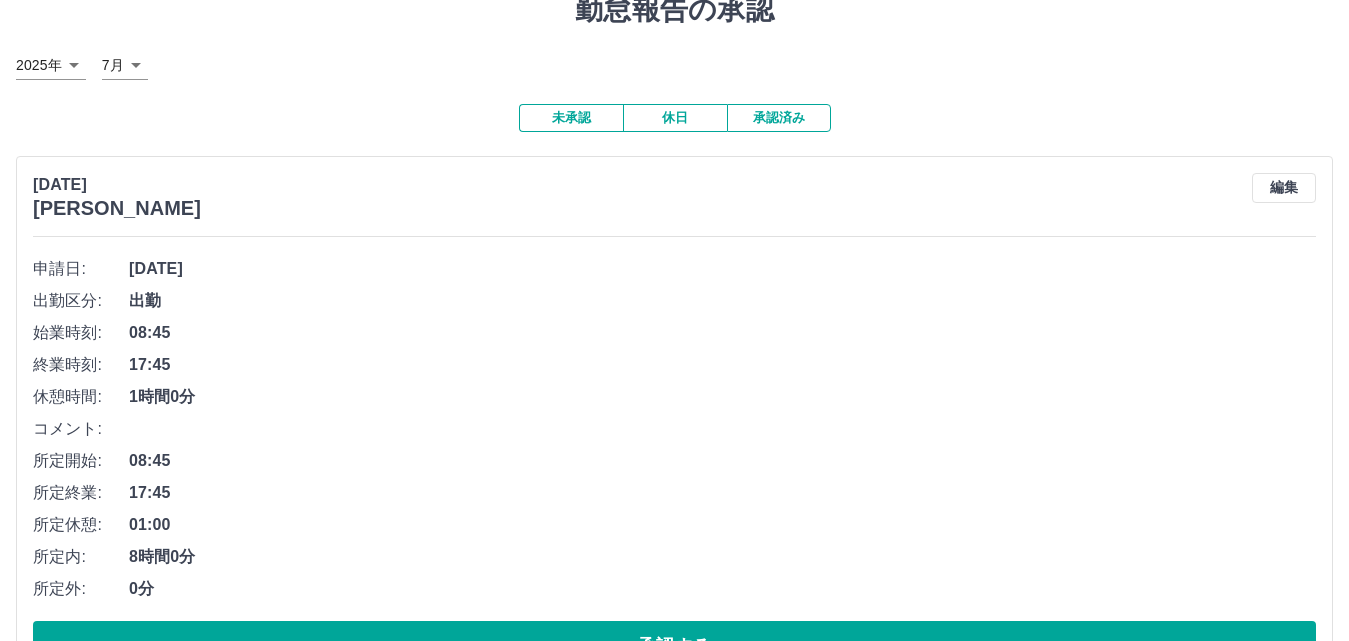 scroll, scrollTop: 153, scrollLeft: 0, axis: vertical 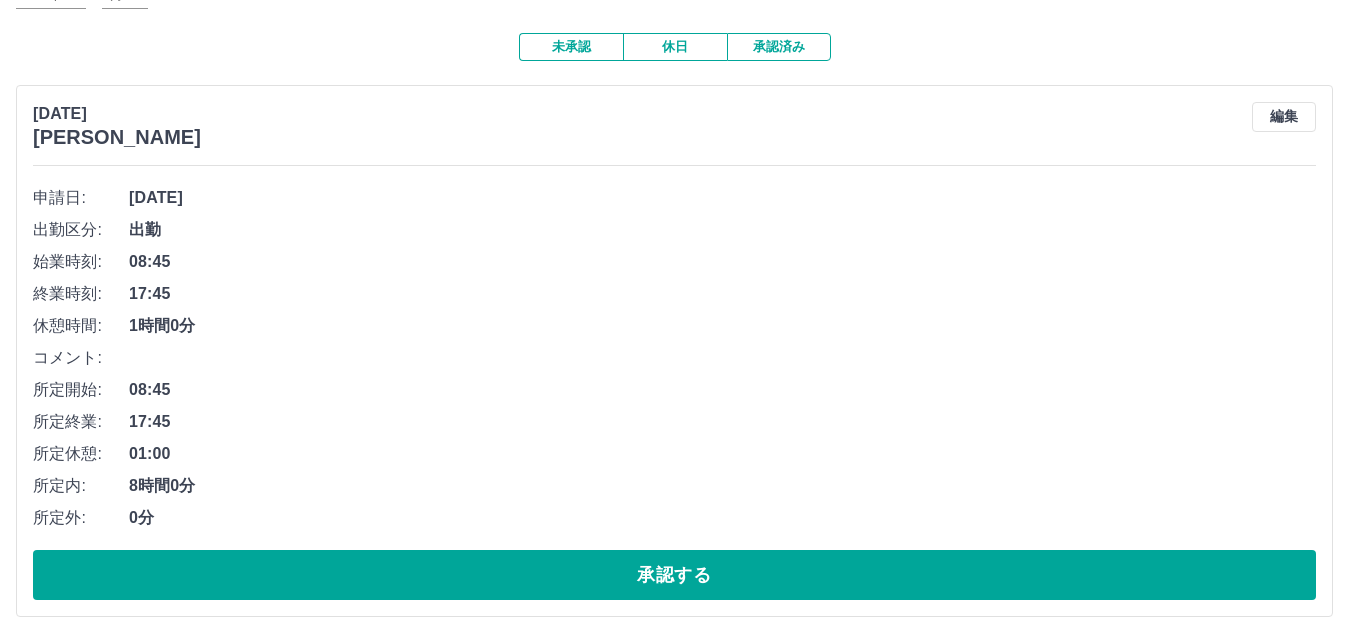 click on "承認する" at bounding box center (674, 575) 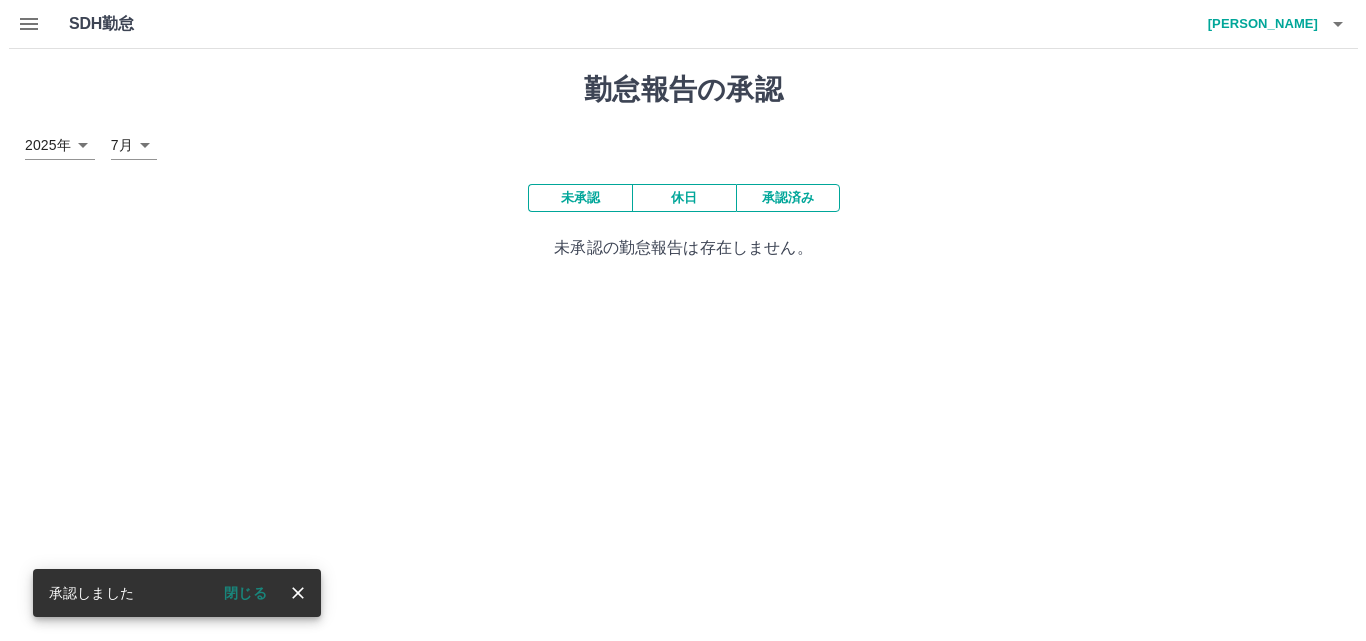 scroll, scrollTop: 0, scrollLeft: 0, axis: both 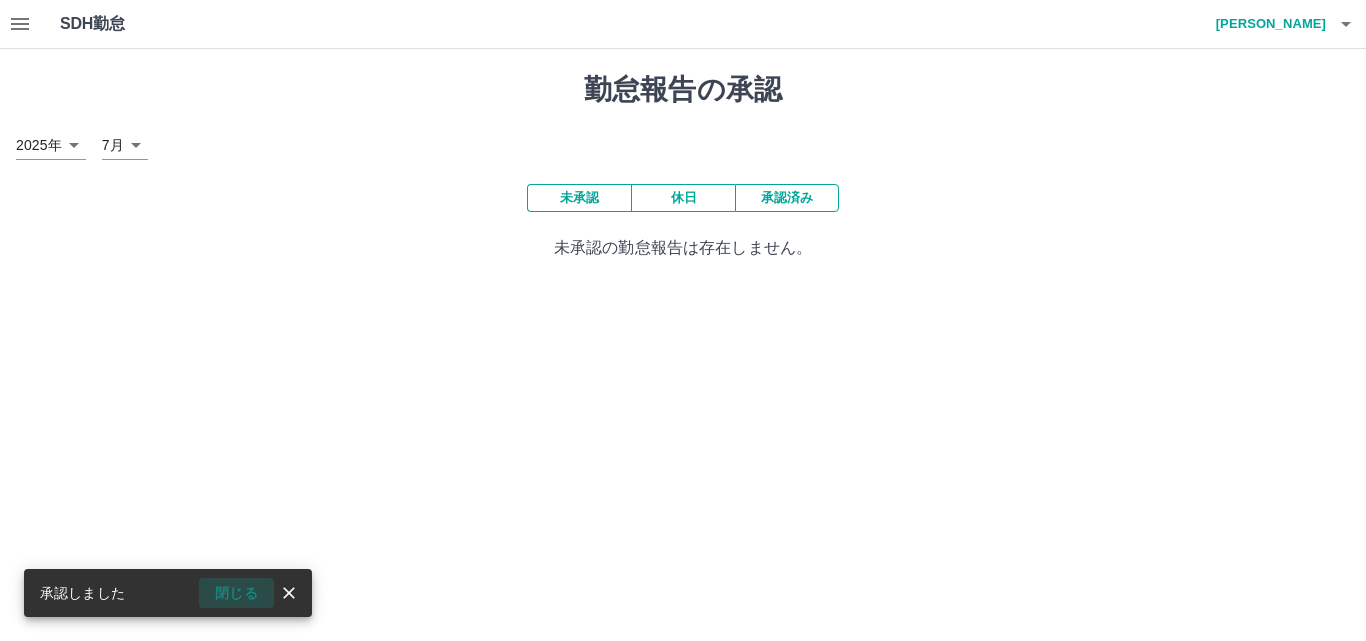 click on "閉じる" at bounding box center (236, 593) 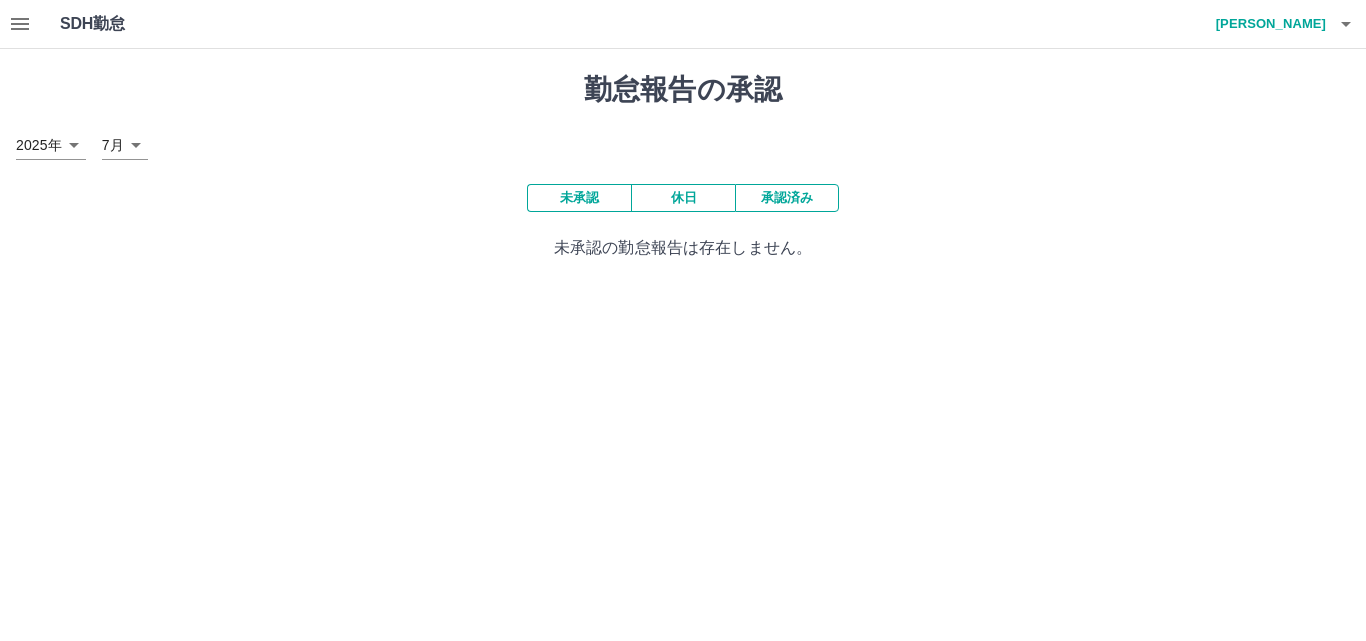 click 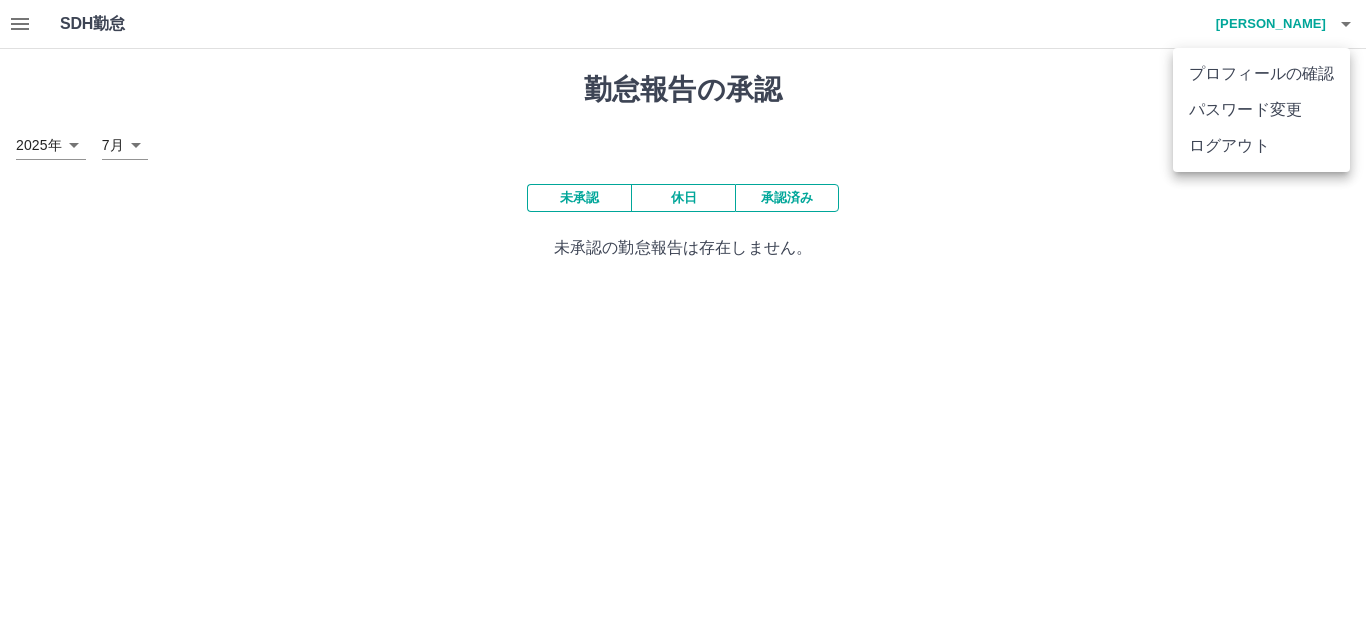 click on "ログアウト" at bounding box center (1261, 146) 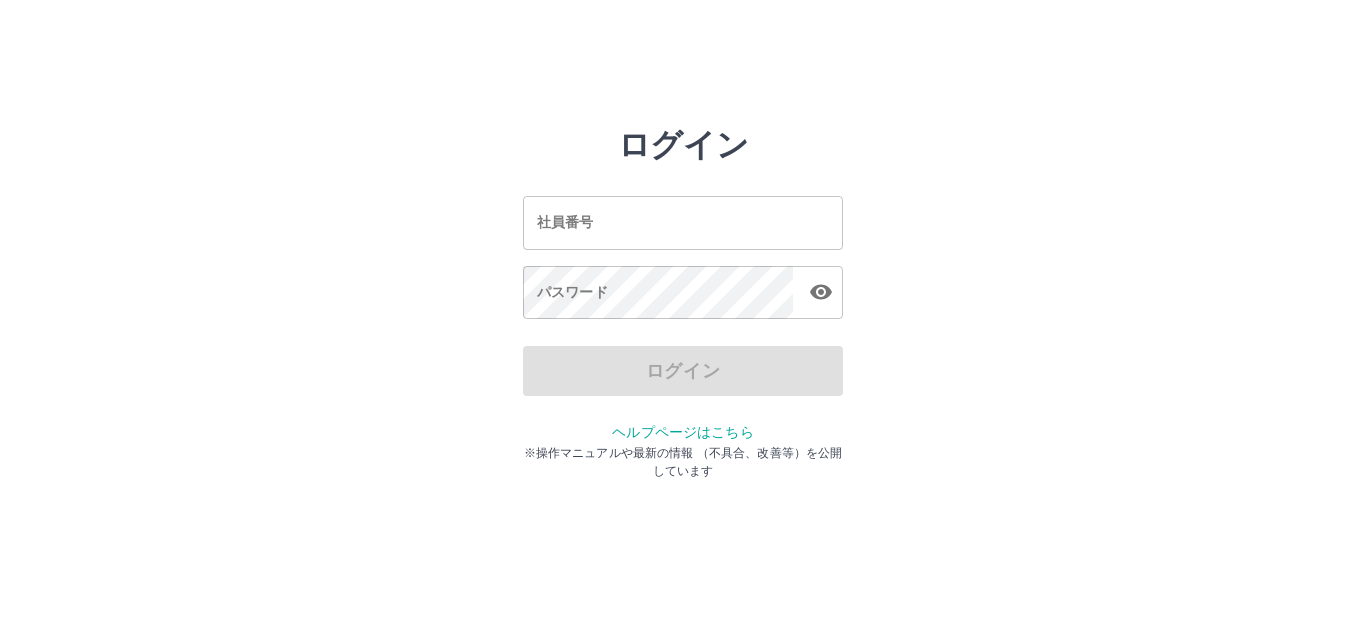scroll, scrollTop: 0, scrollLeft: 0, axis: both 